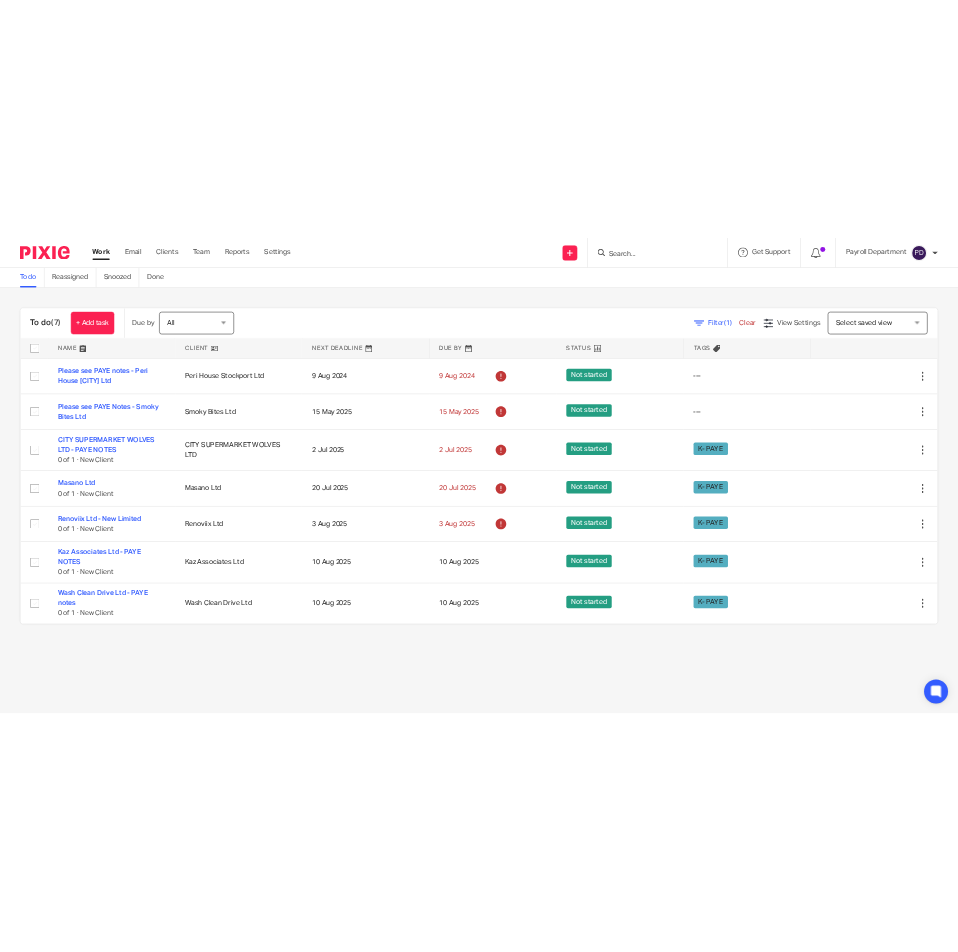 scroll, scrollTop: 0, scrollLeft: 0, axis: both 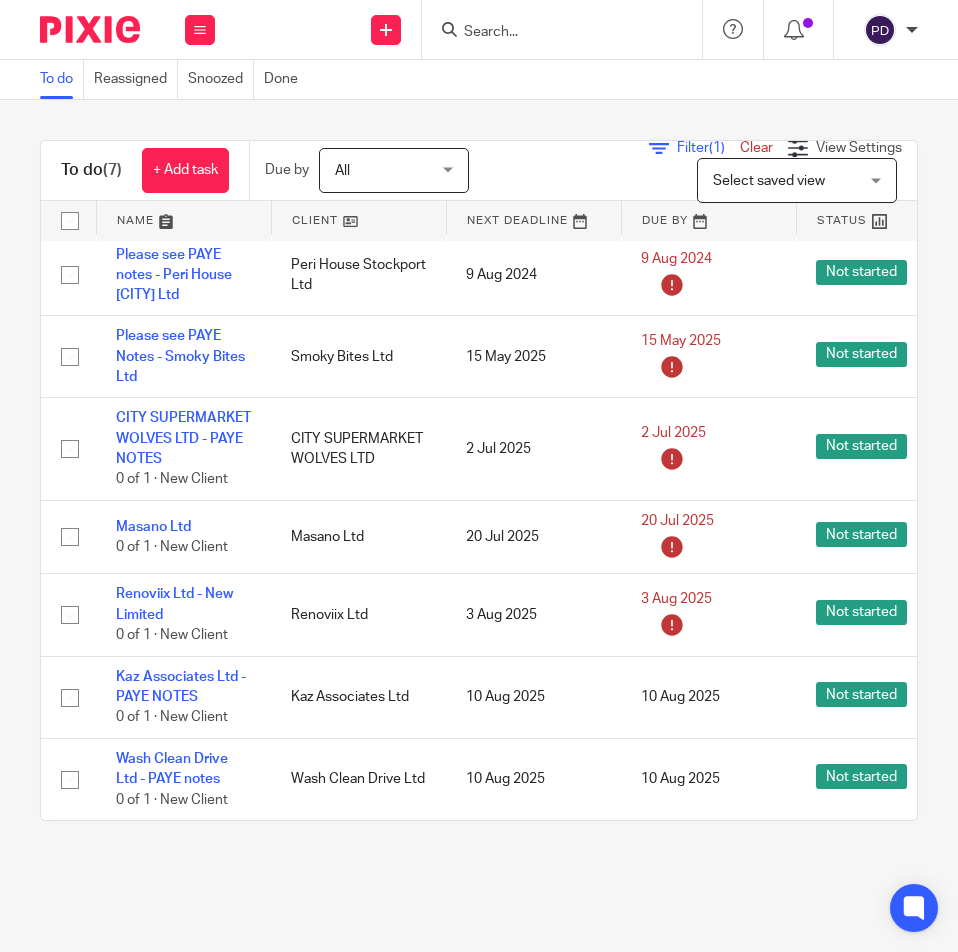 click at bounding box center (562, 29) 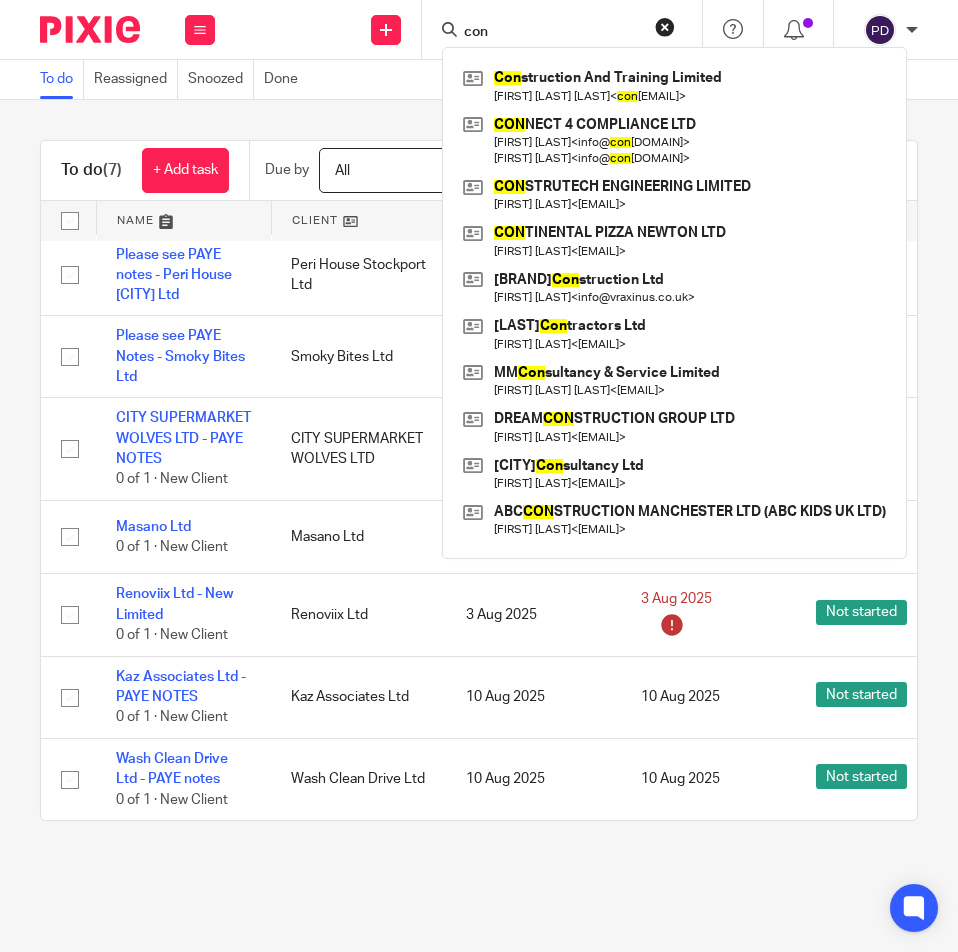 click on "con" at bounding box center [552, 33] 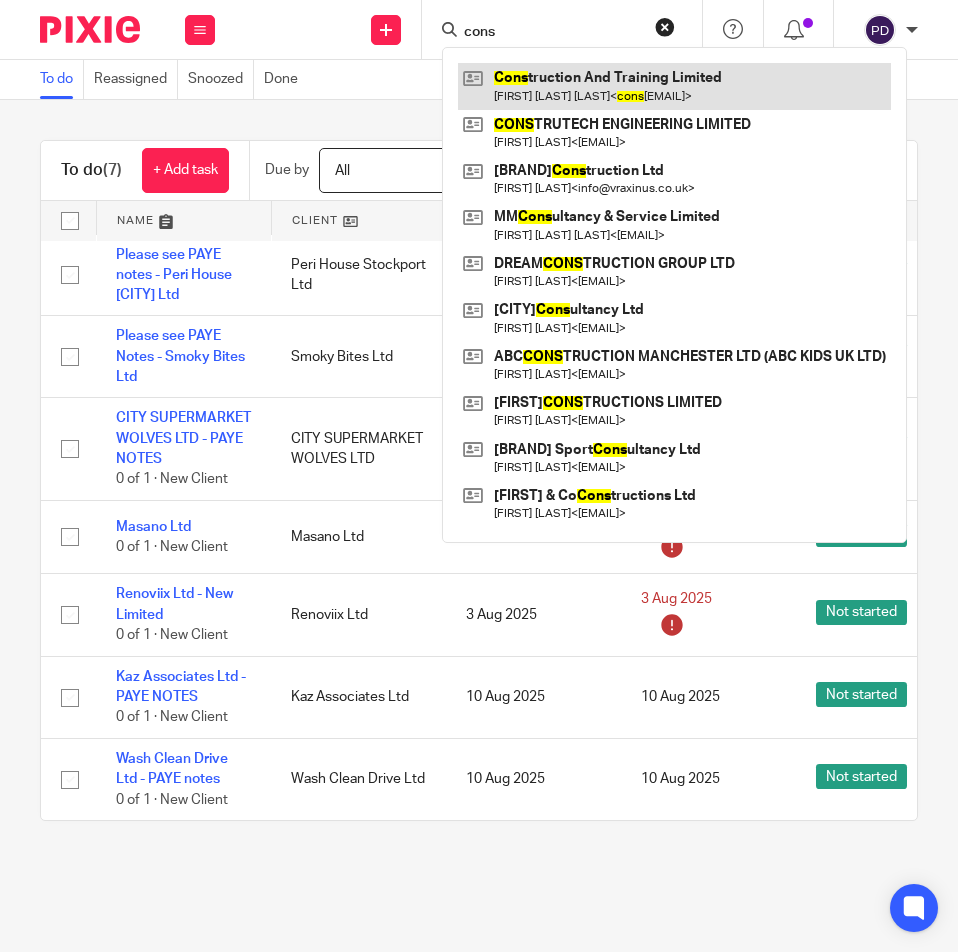 type on "cons" 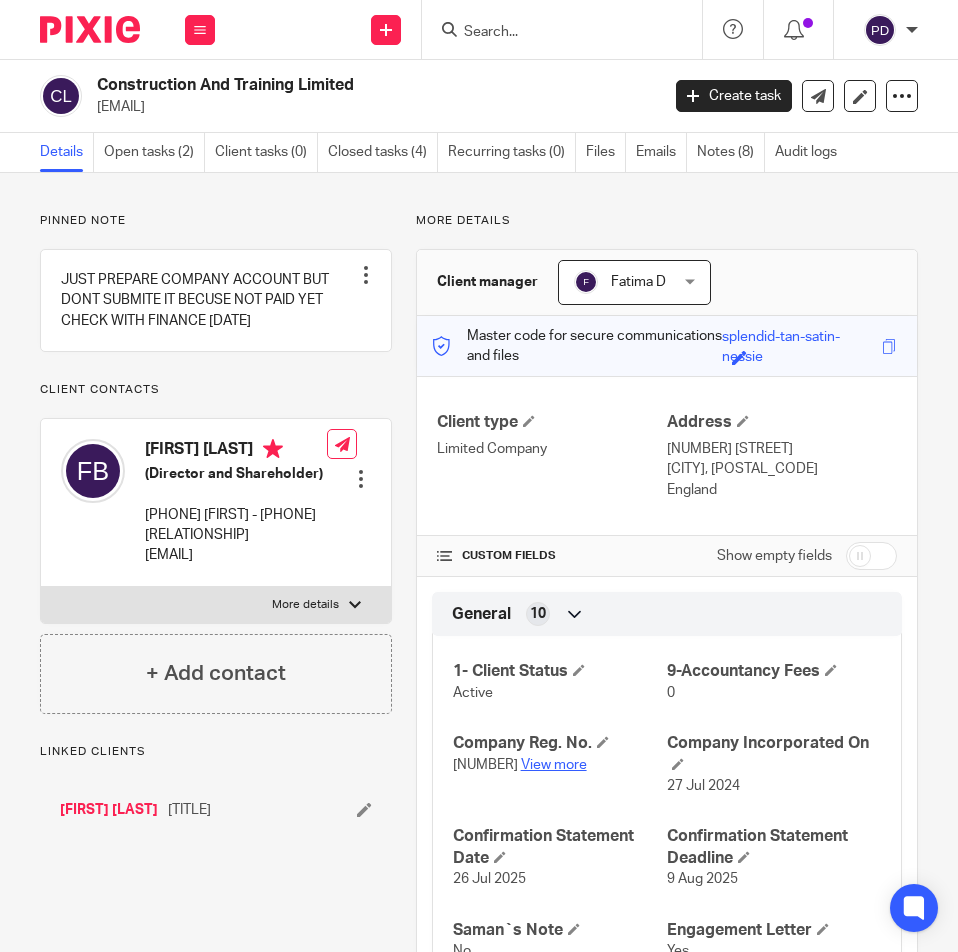 scroll, scrollTop: 0, scrollLeft: 0, axis: both 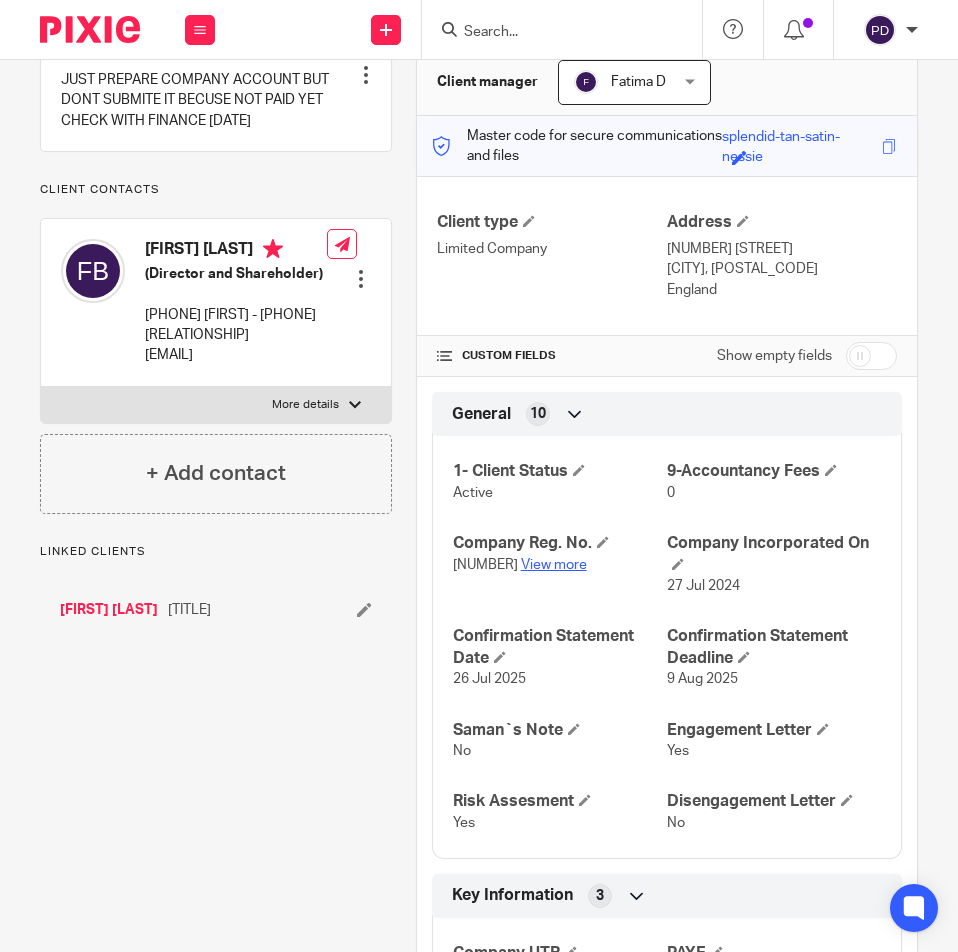 click on "View more" at bounding box center (554, 565) 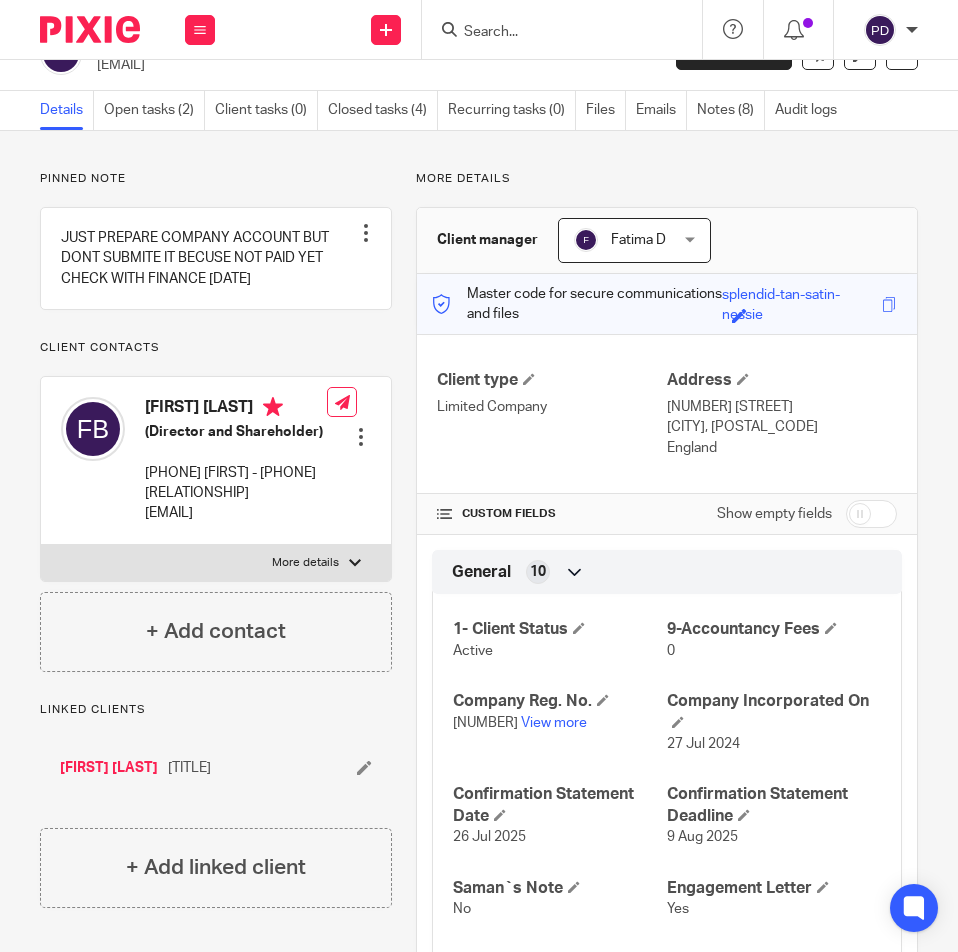 scroll, scrollTop: 0, scrollLeft: 0, axis: both 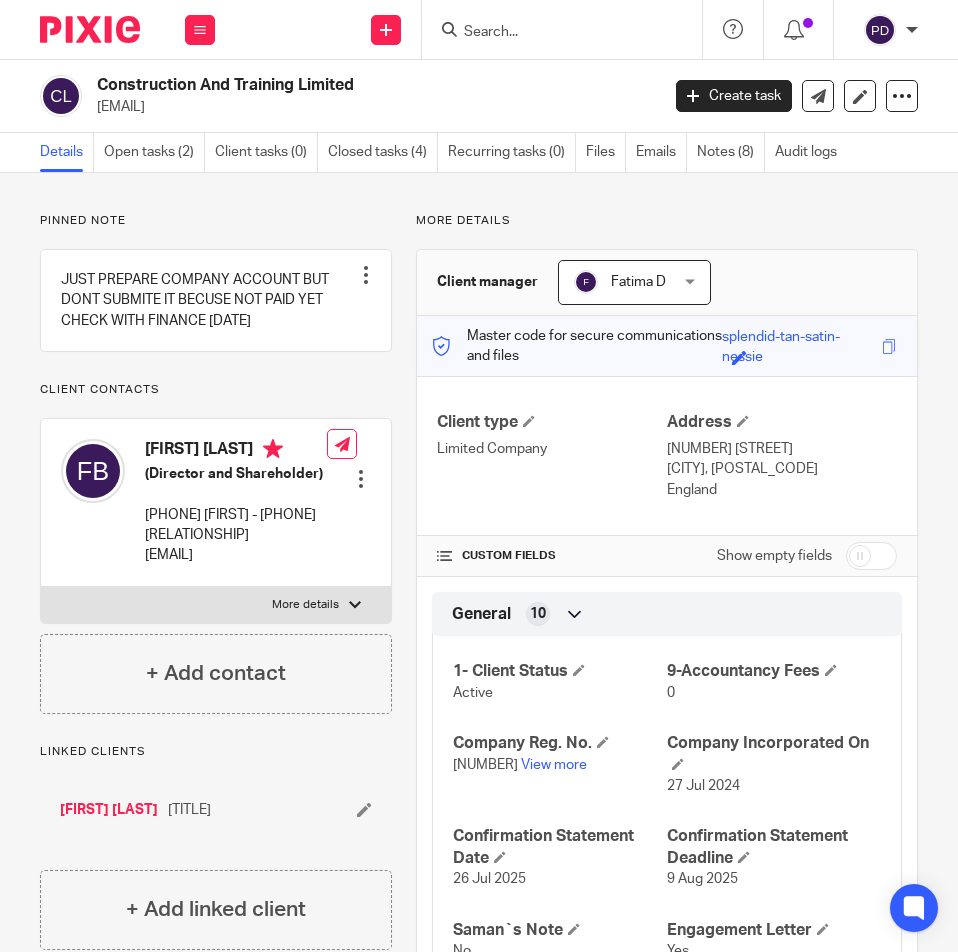 click at bounding box center (552, 33) 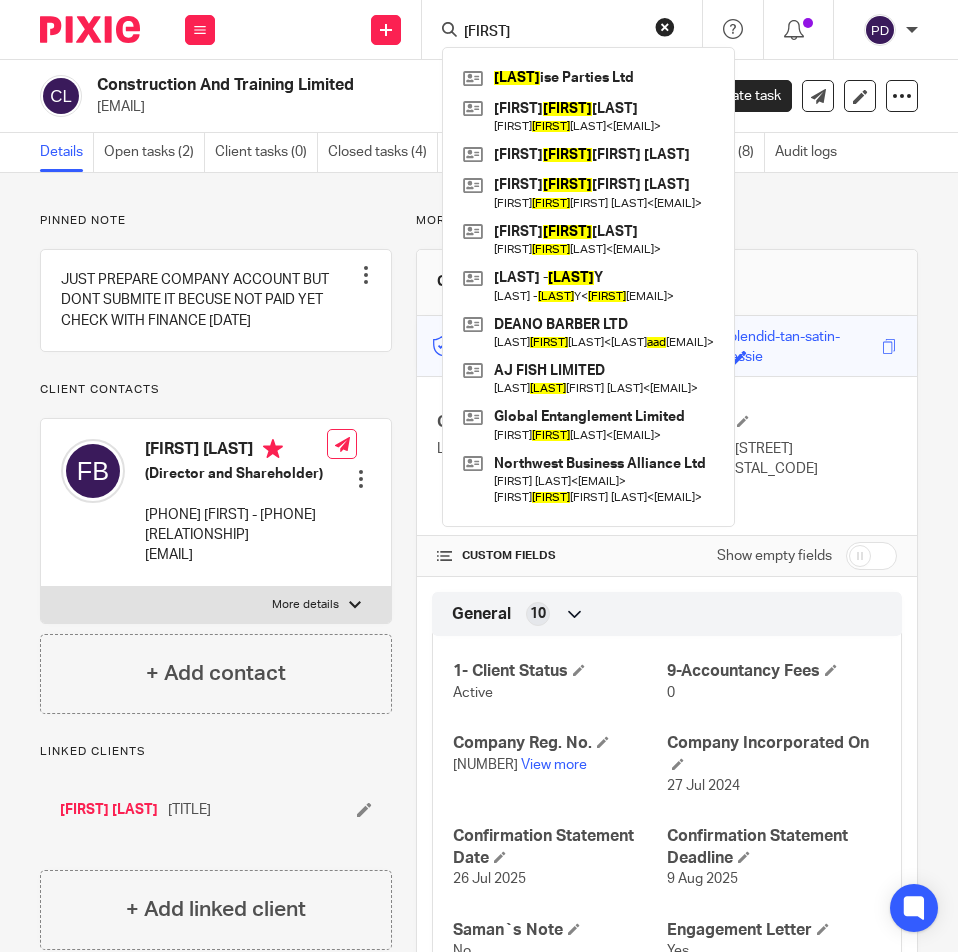 type on "paad" 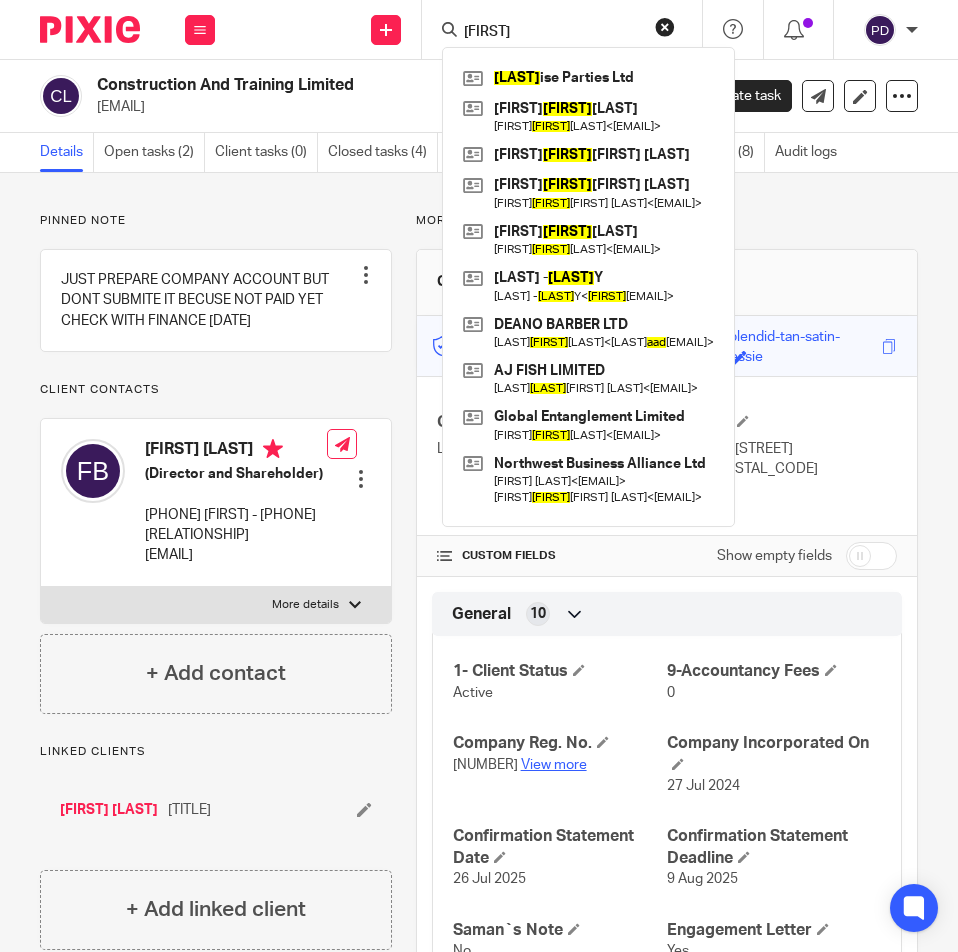 click on "View more" at bounding box center [554, 765] 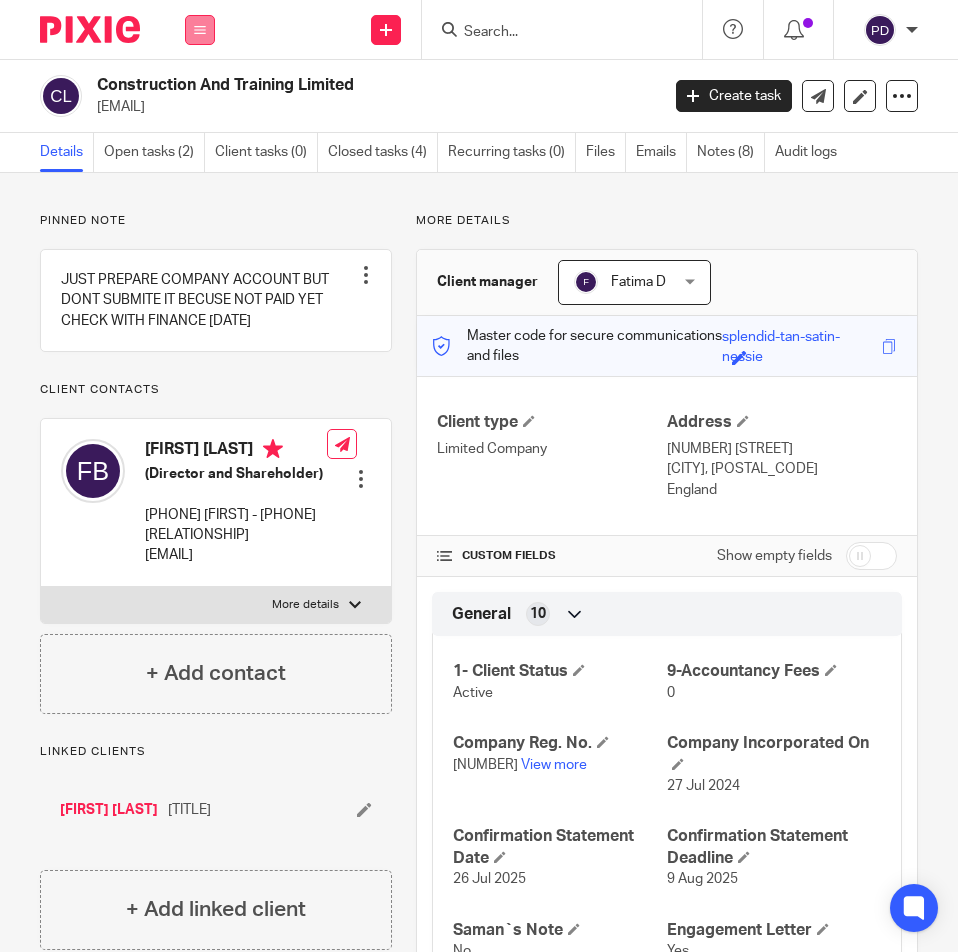 click at bounding box center (200, 30) 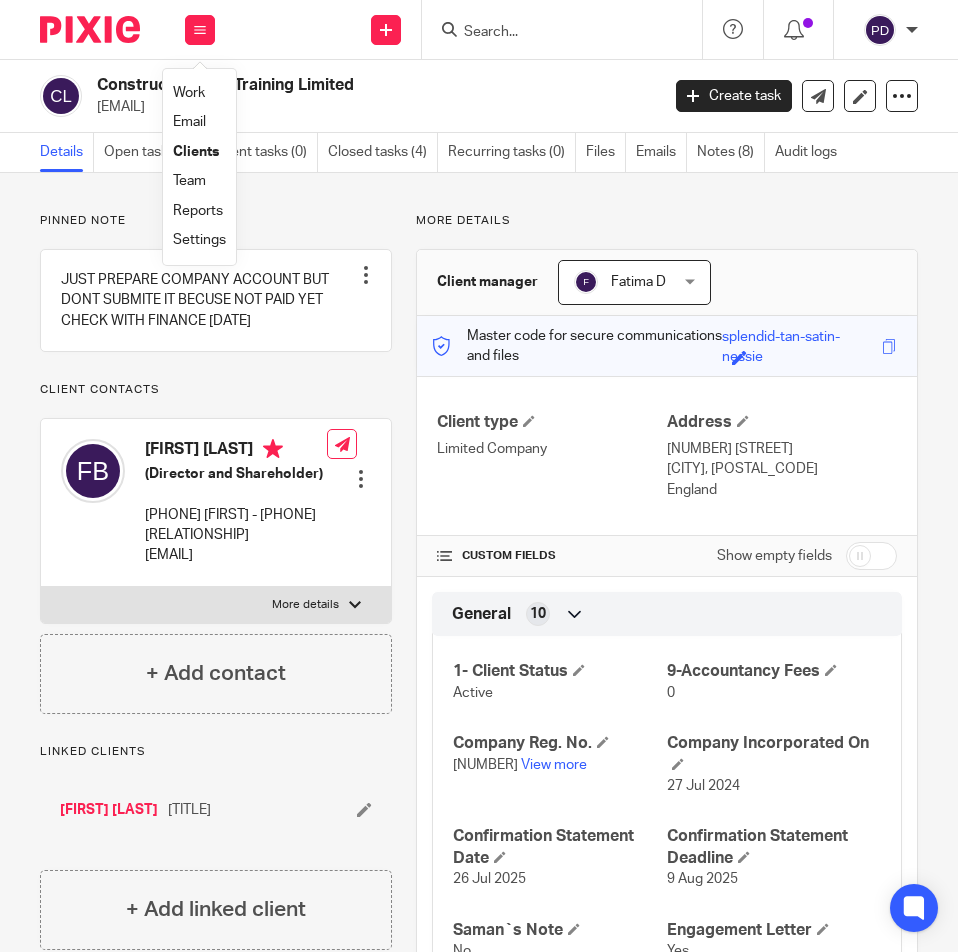 click on "Work" at bounding box center (189, 93) 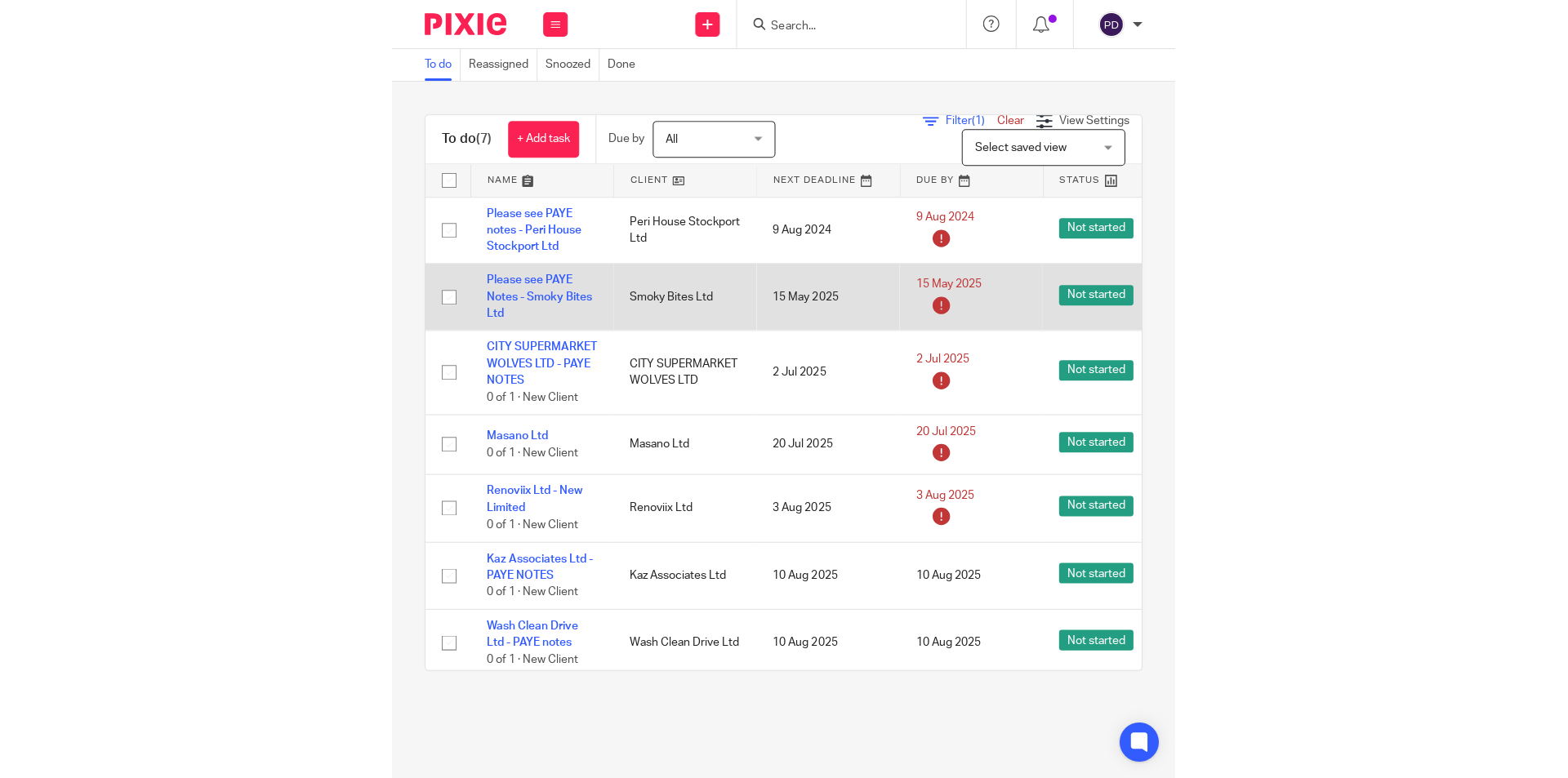 scroll, scrollTop: 0, scrollLeft: 0, axis: both 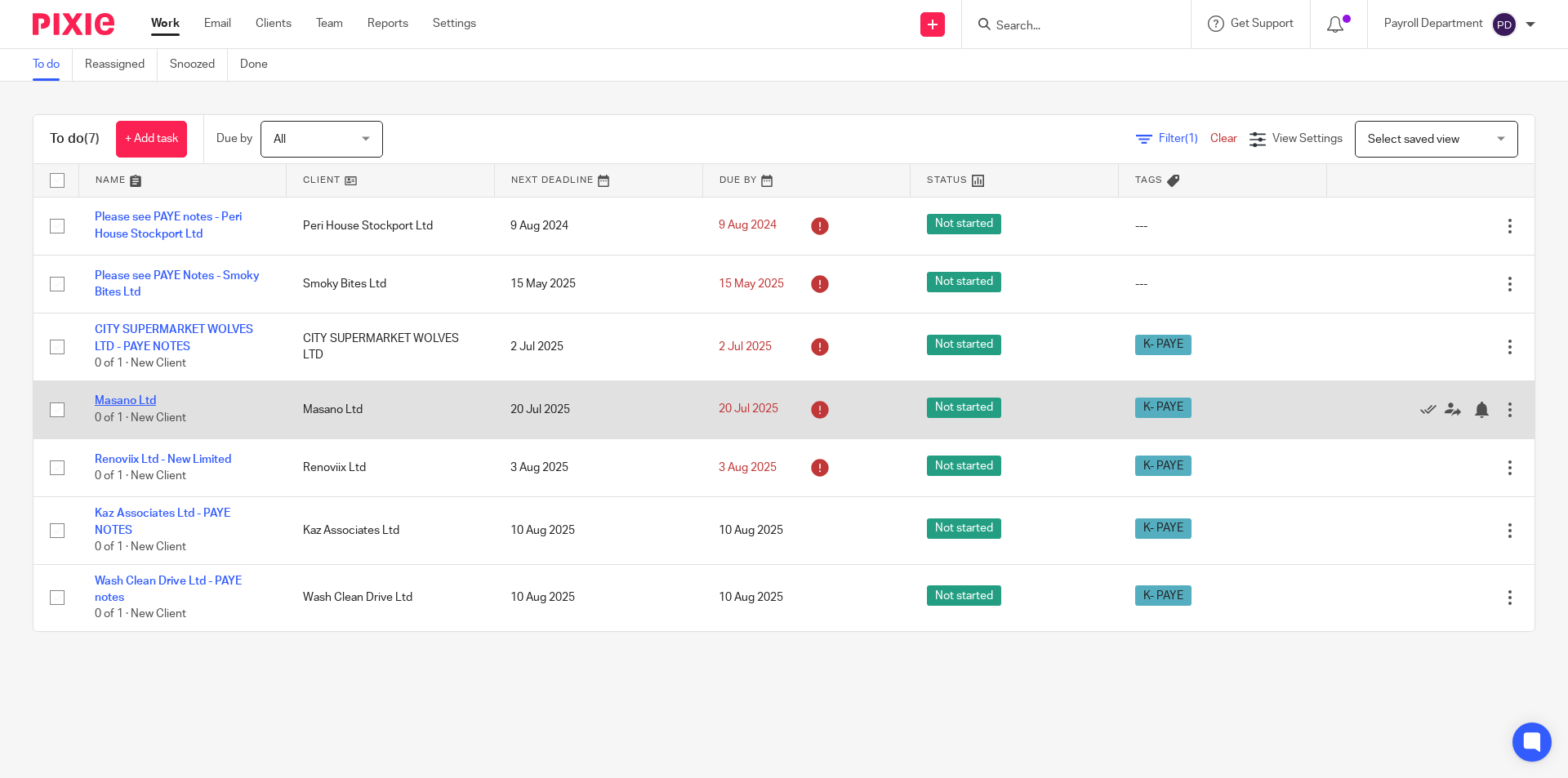 click on "Masano Ltd" at bounding box center [125, 401] 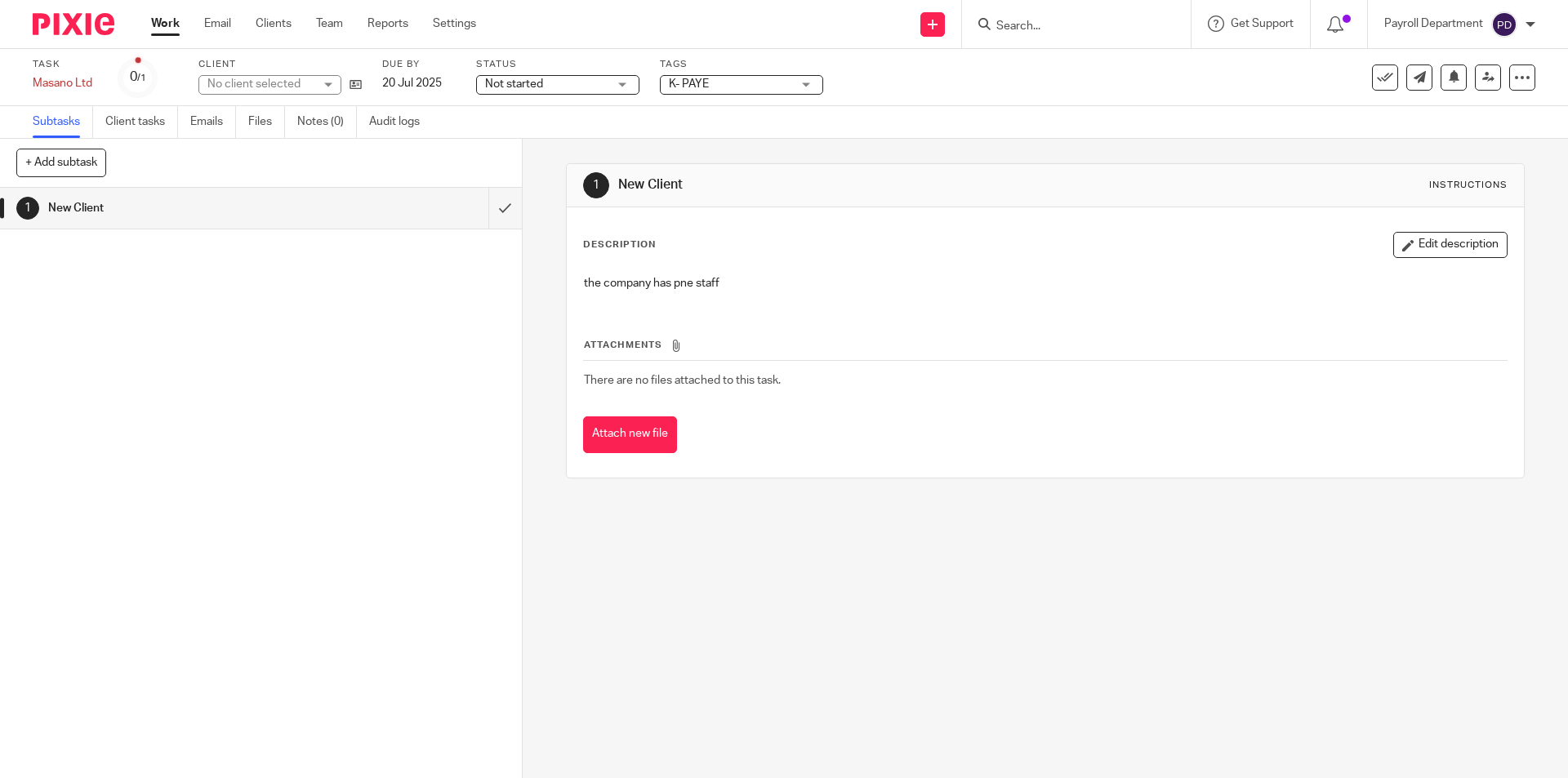 scroll, scrollTop: 0, scrollLeft: 0, axis: both 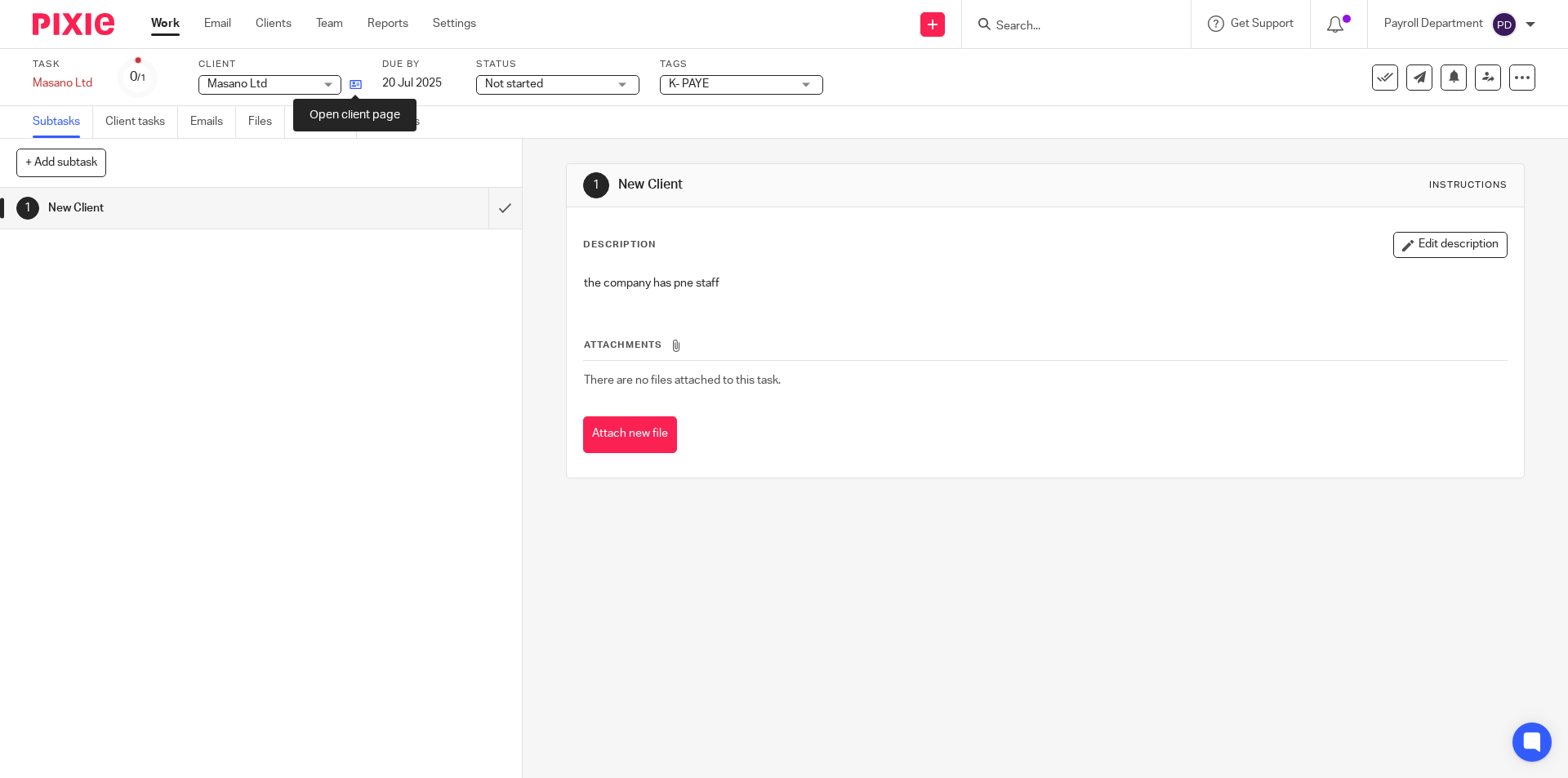 click at bounding box center (355, 84) 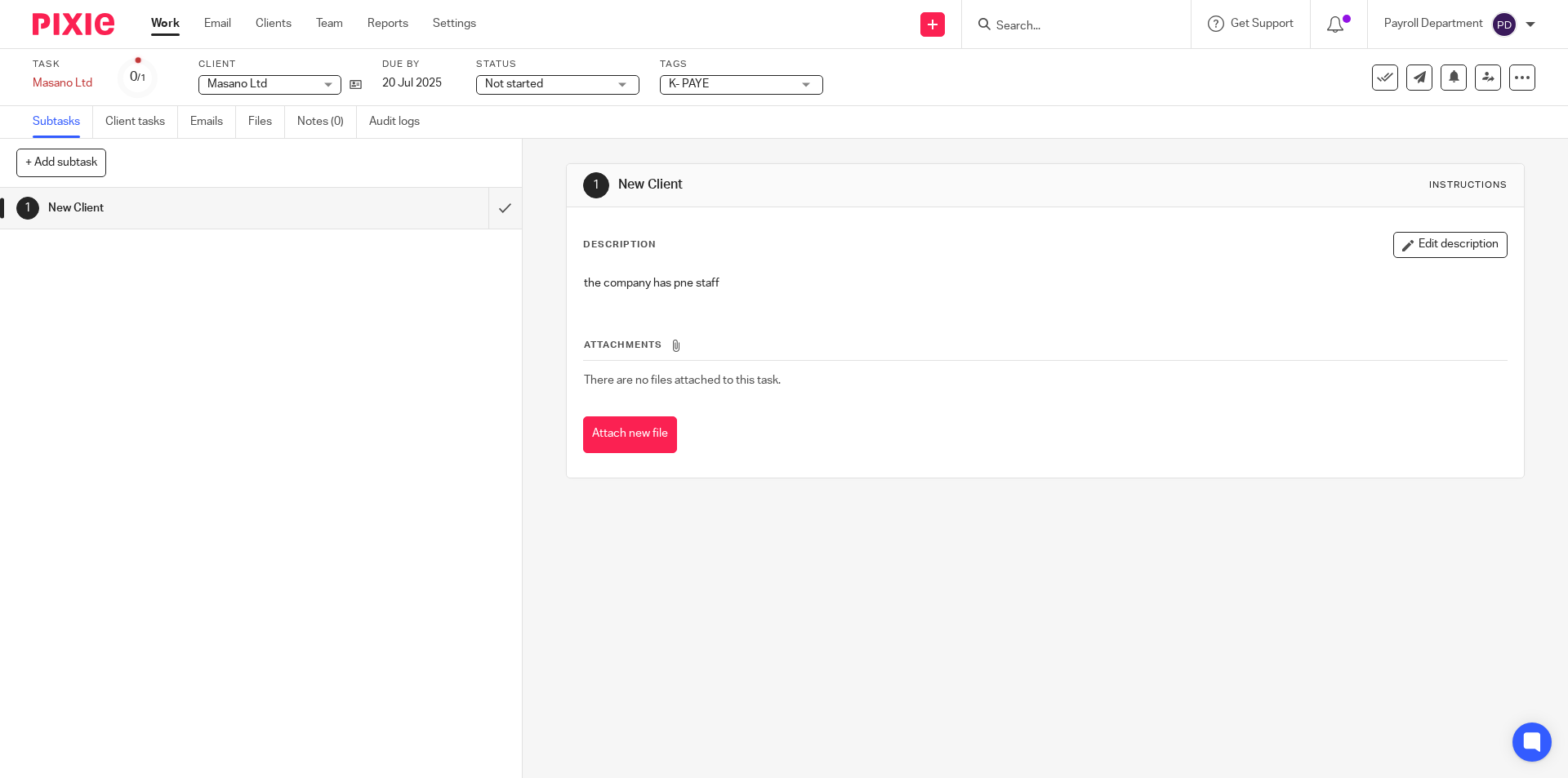 click on "Work" at bounding box center (165, 24) 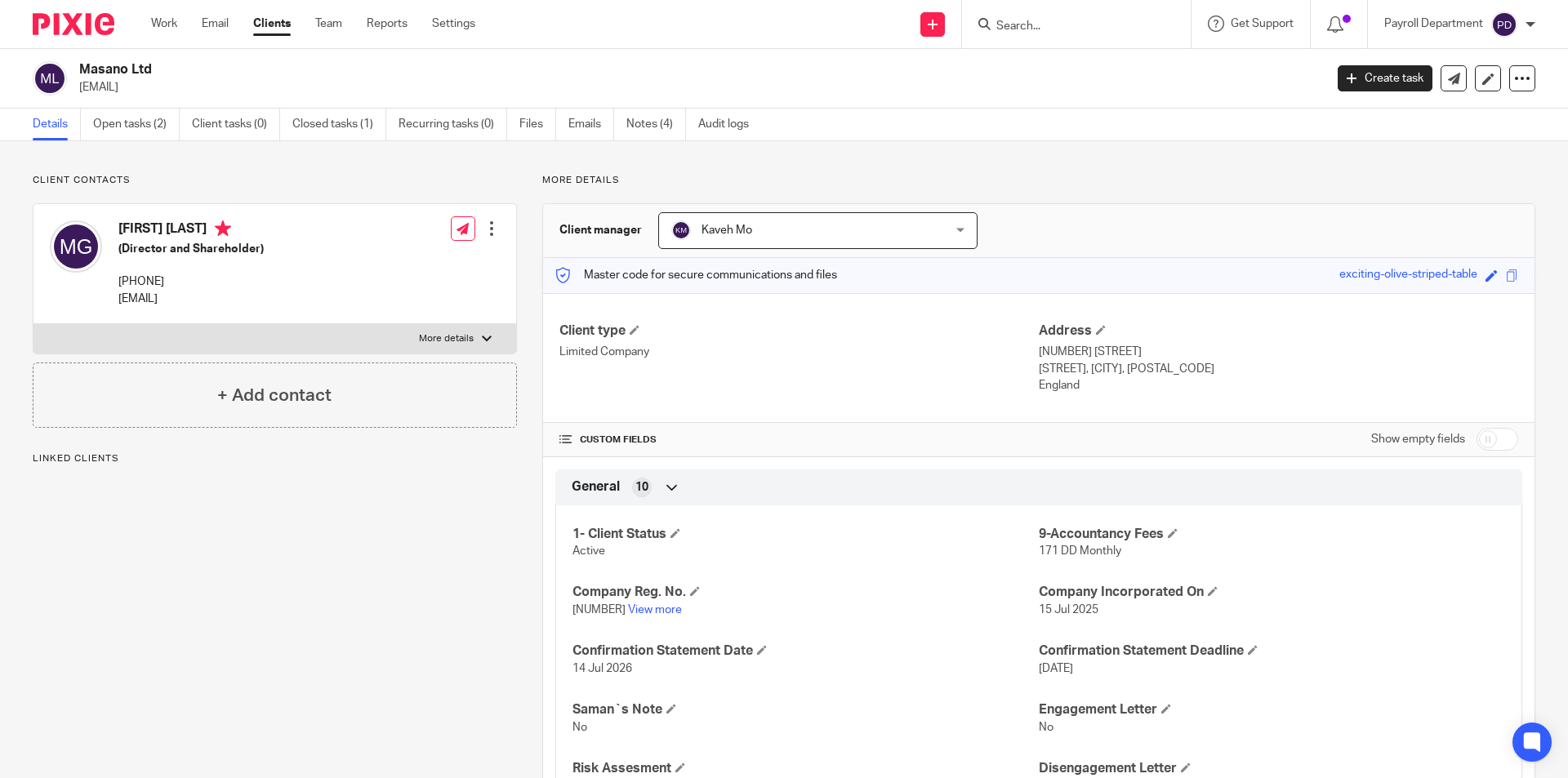 scroll, scrollTop: 0, scrollLeft: 0, axis: both 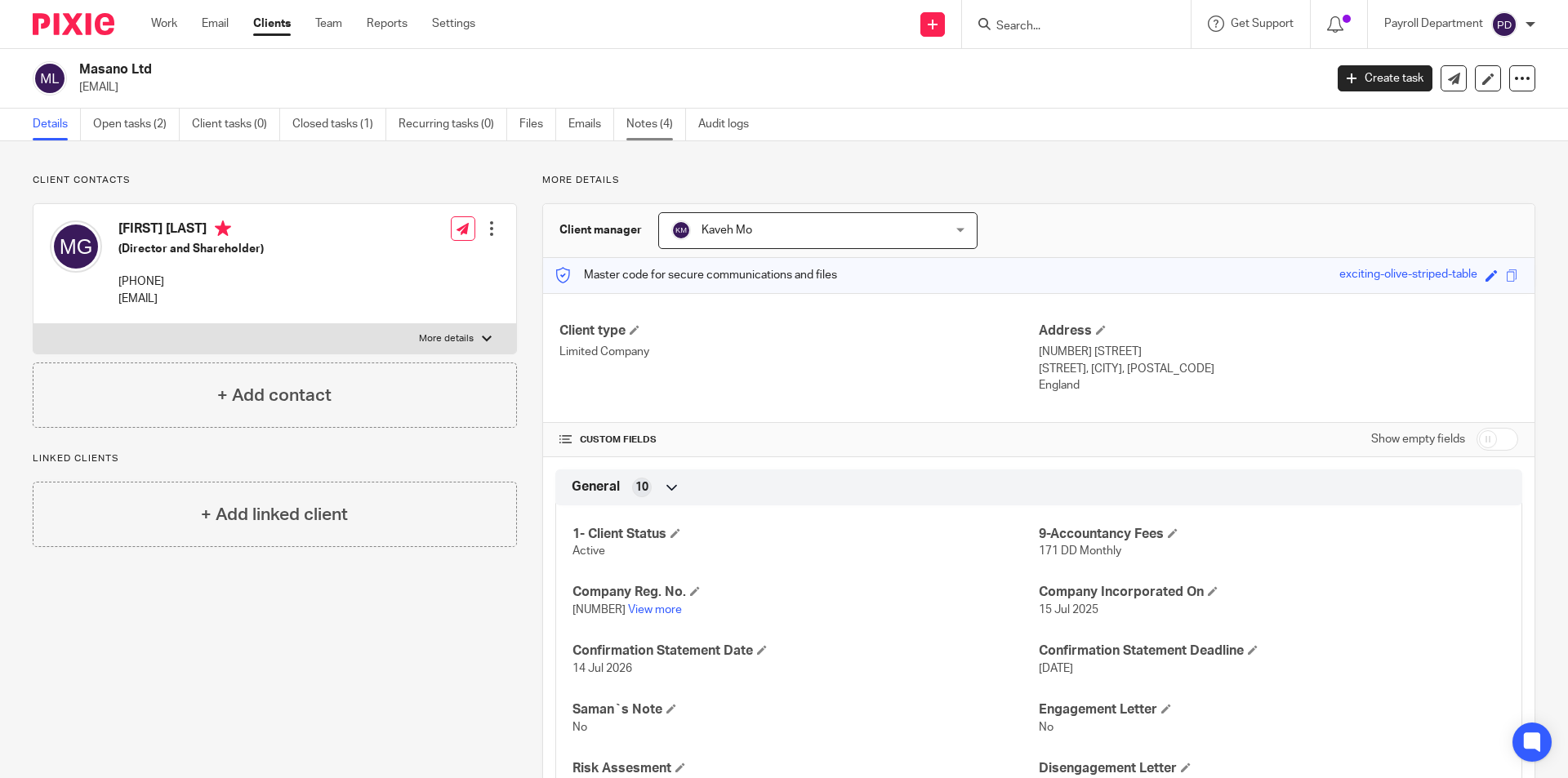 click on "Notes (4)" at bounding box center [656, 124] 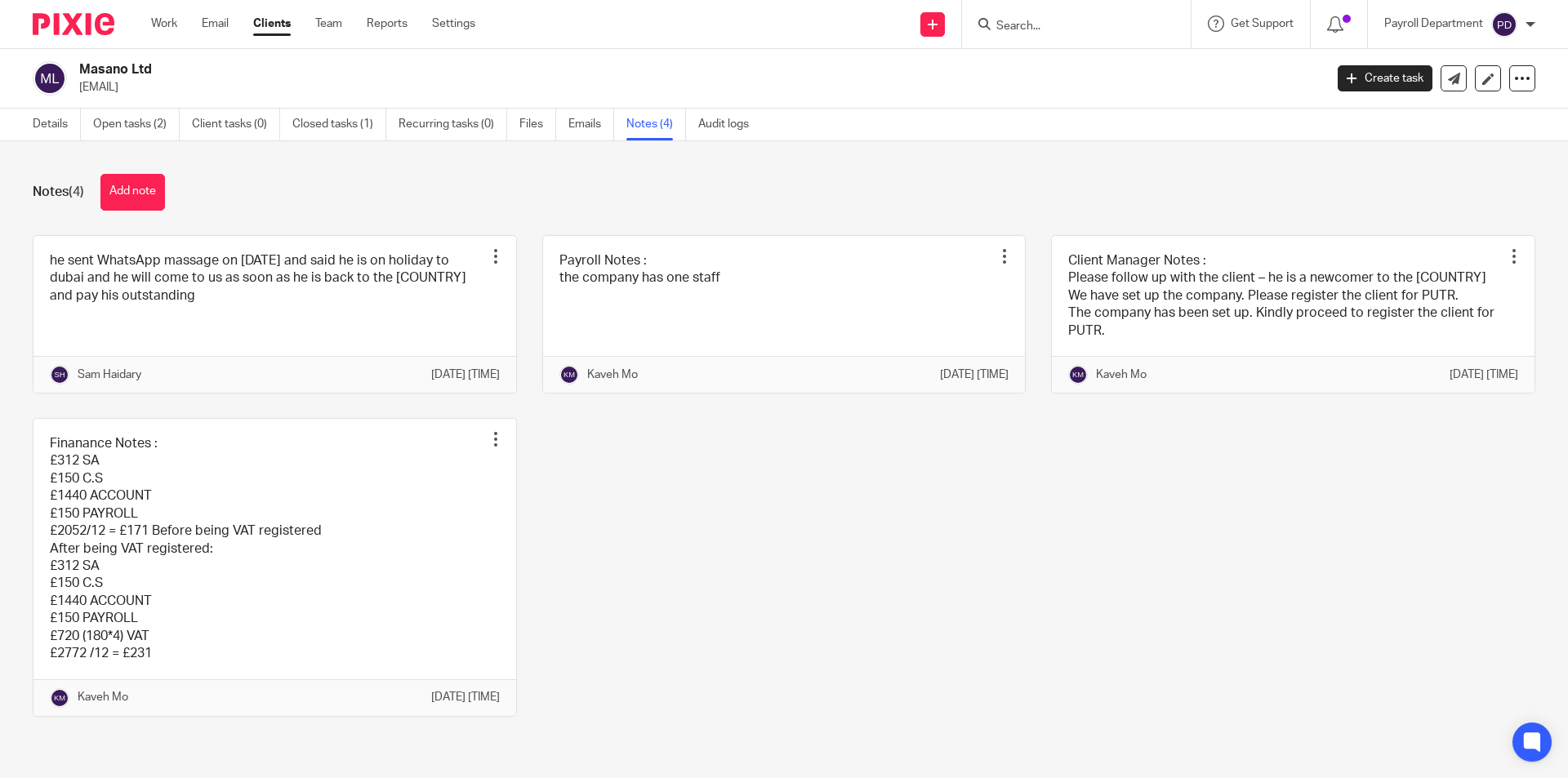scroll, scrollTop: 0, scrollLeft: 0, axis: both 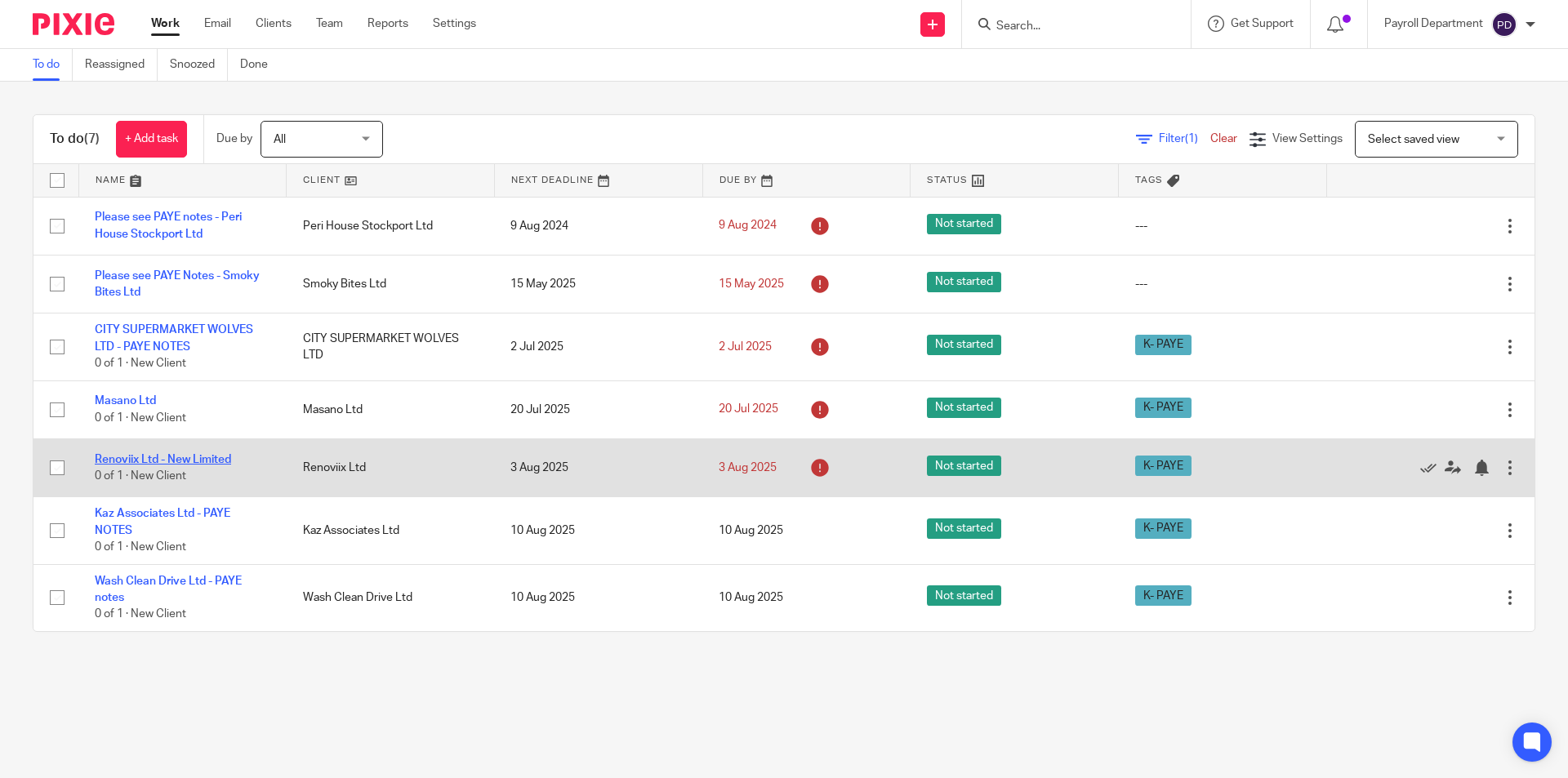 click on "Renoviix Ltd - New Limited" at bounding box center (163, 460) 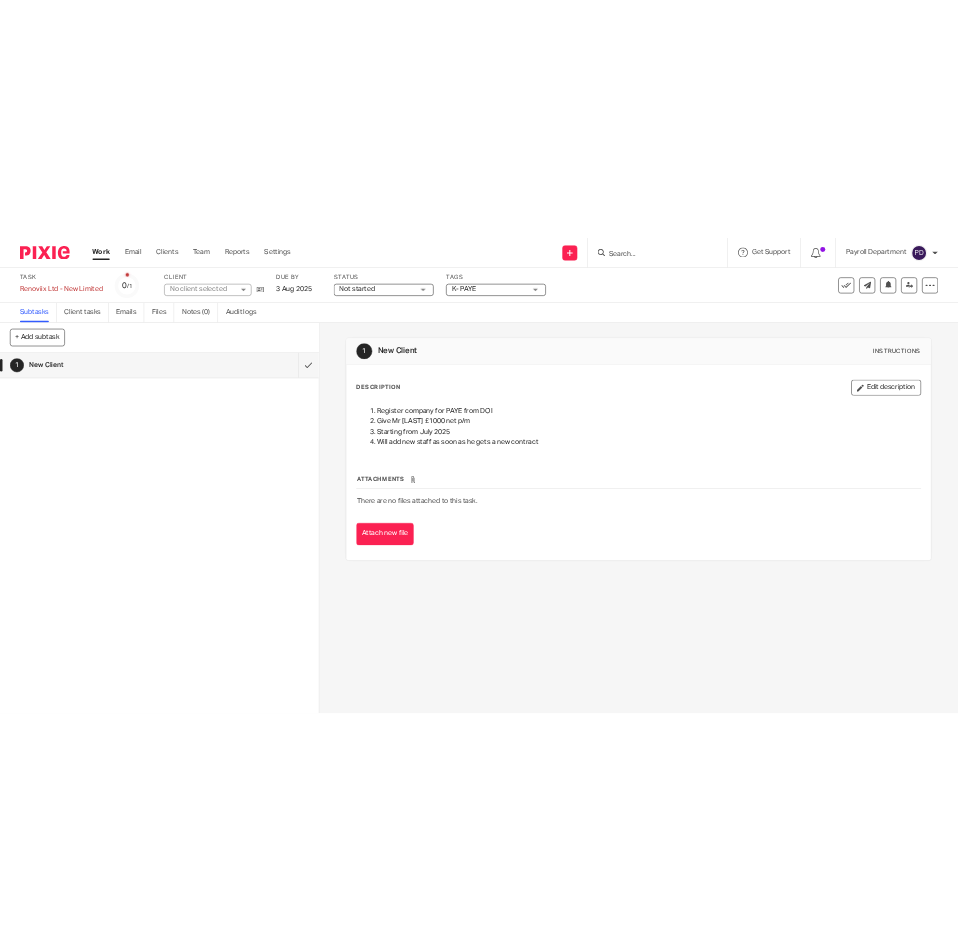 scroll, scrollTop: 0, scrollLeft: 0, axis: both 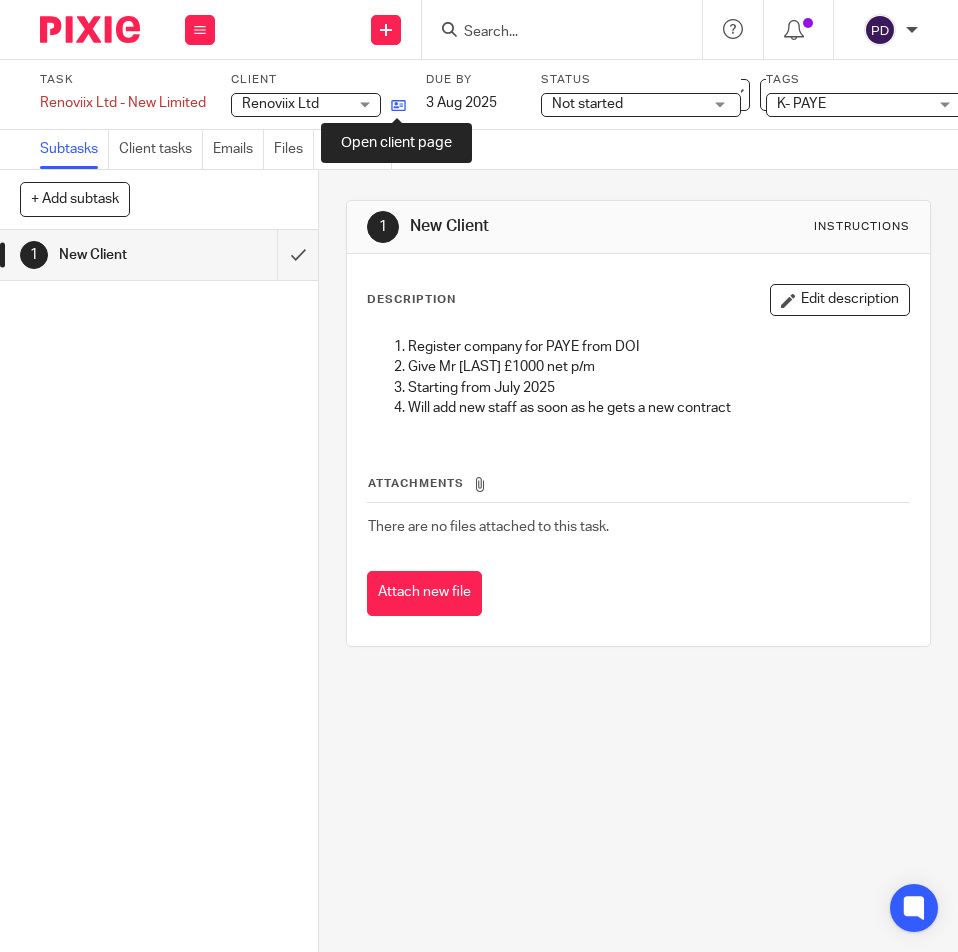 click at bounding box center [398, 105] 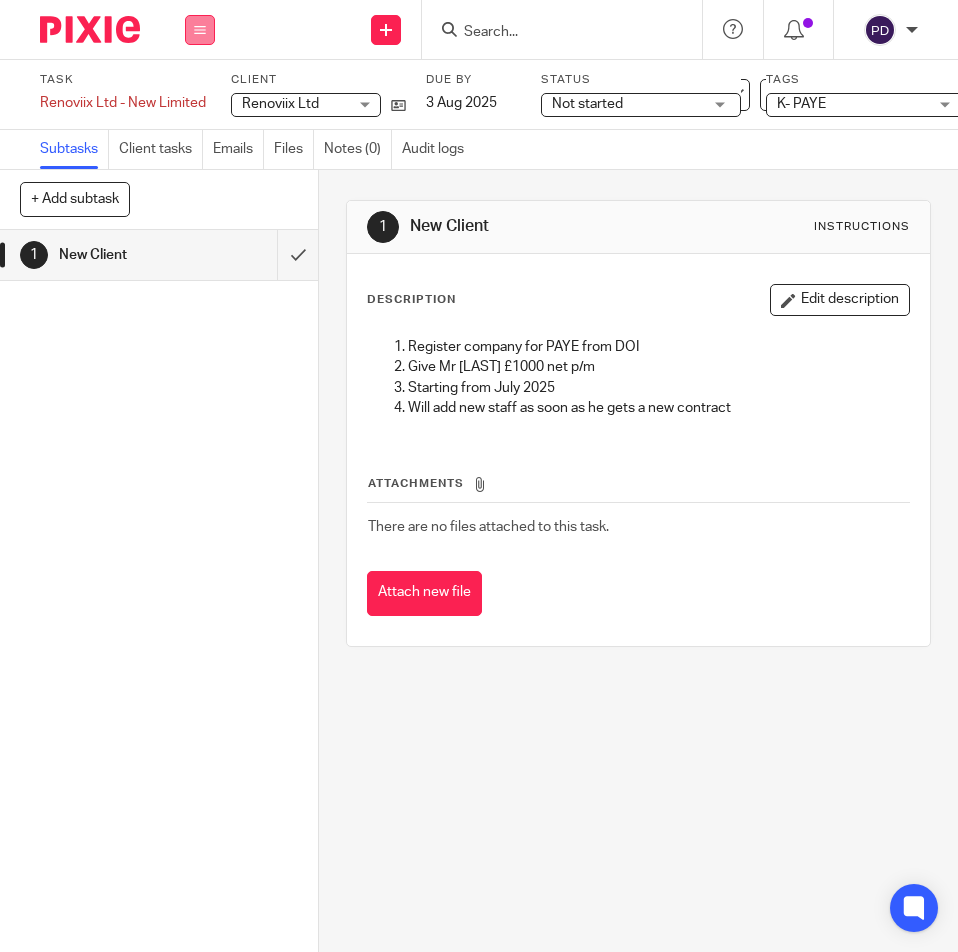 click at bounding box center [200, 30] 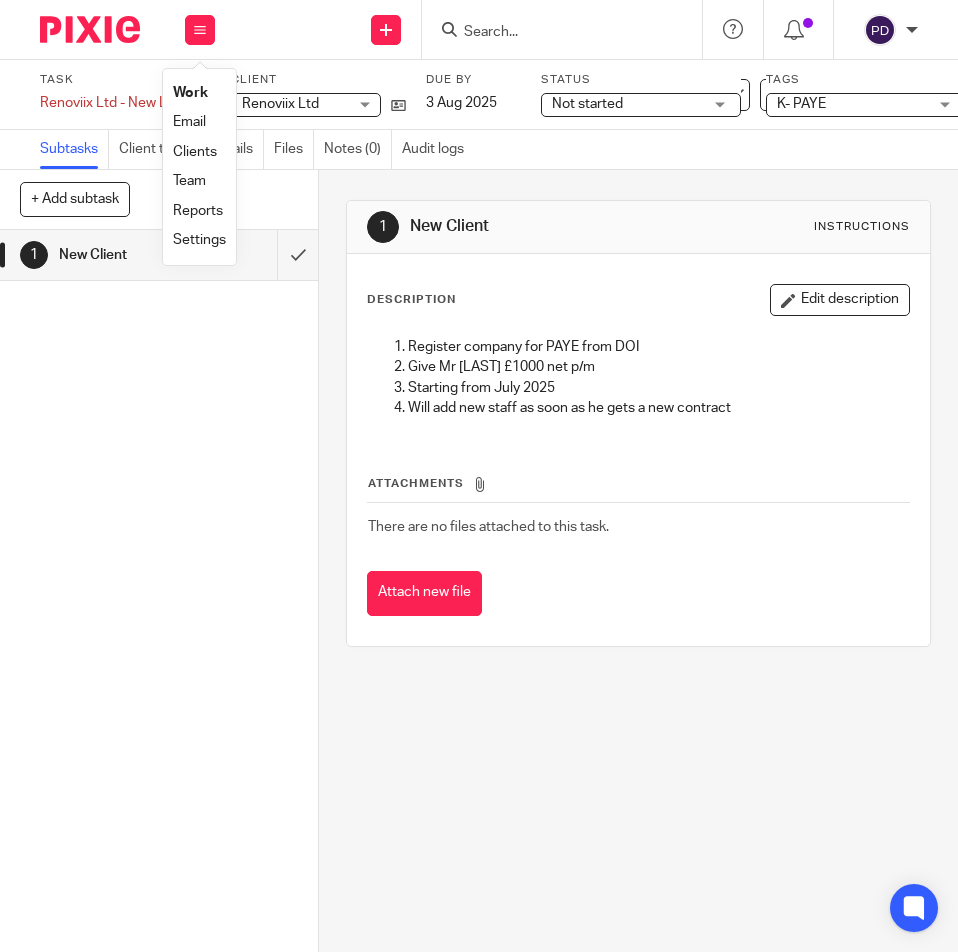 click on "Work" at bounding box center [199, 93] 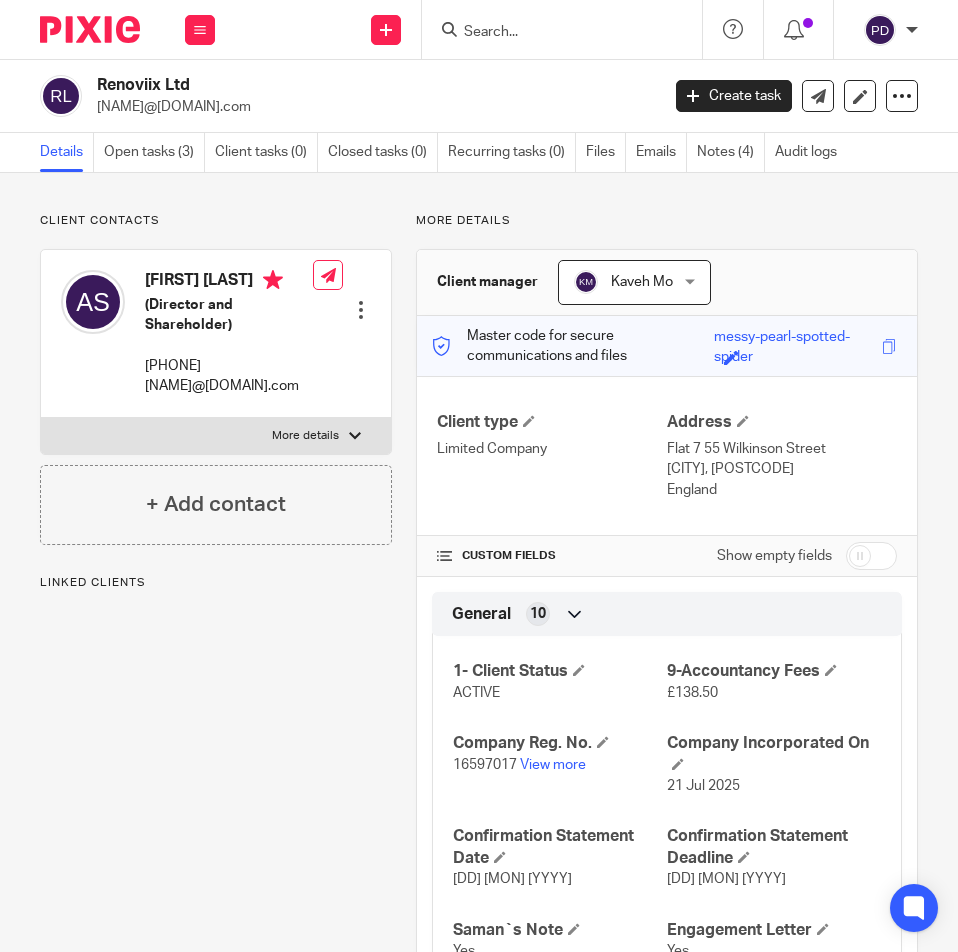 scroll, scrollTop: 0, scrollLeft: 0, axis: both 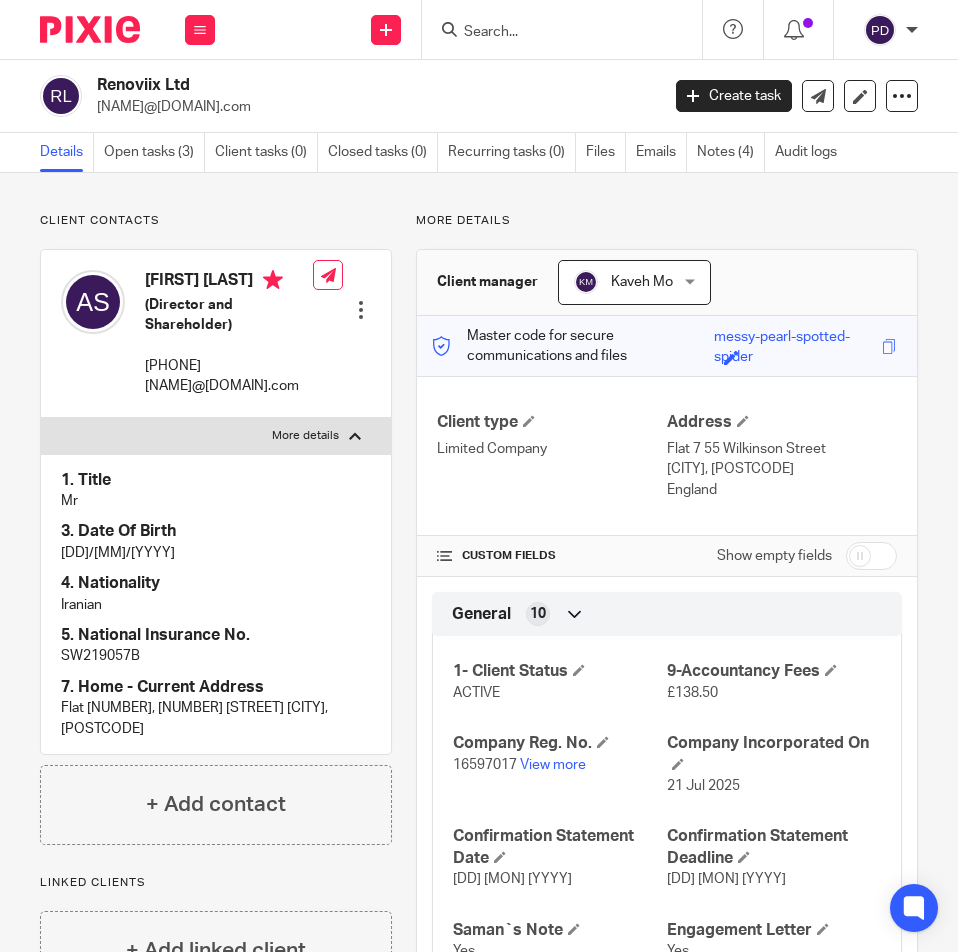 click on "SW219057B" at bounding box center (216, 656) 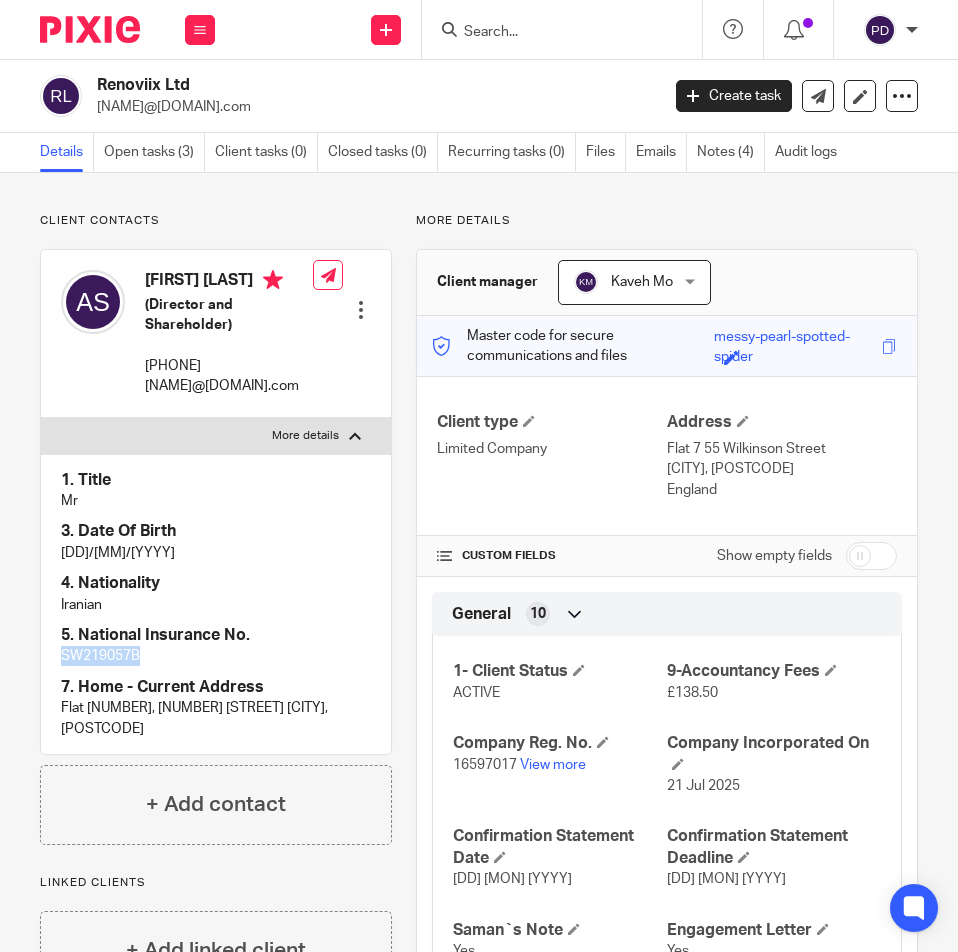 click on "SW219057B" at bounding box center (216, 656) 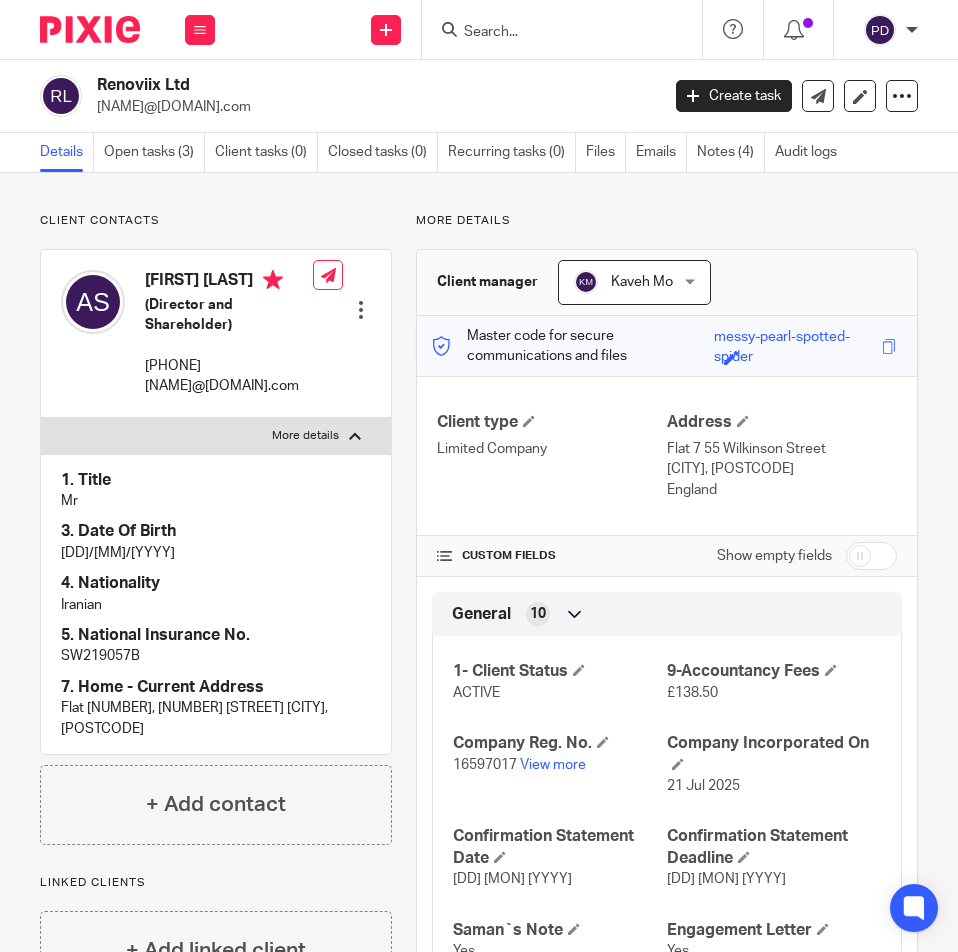 click on "16597017   View more" at bounding box center [560, 765] 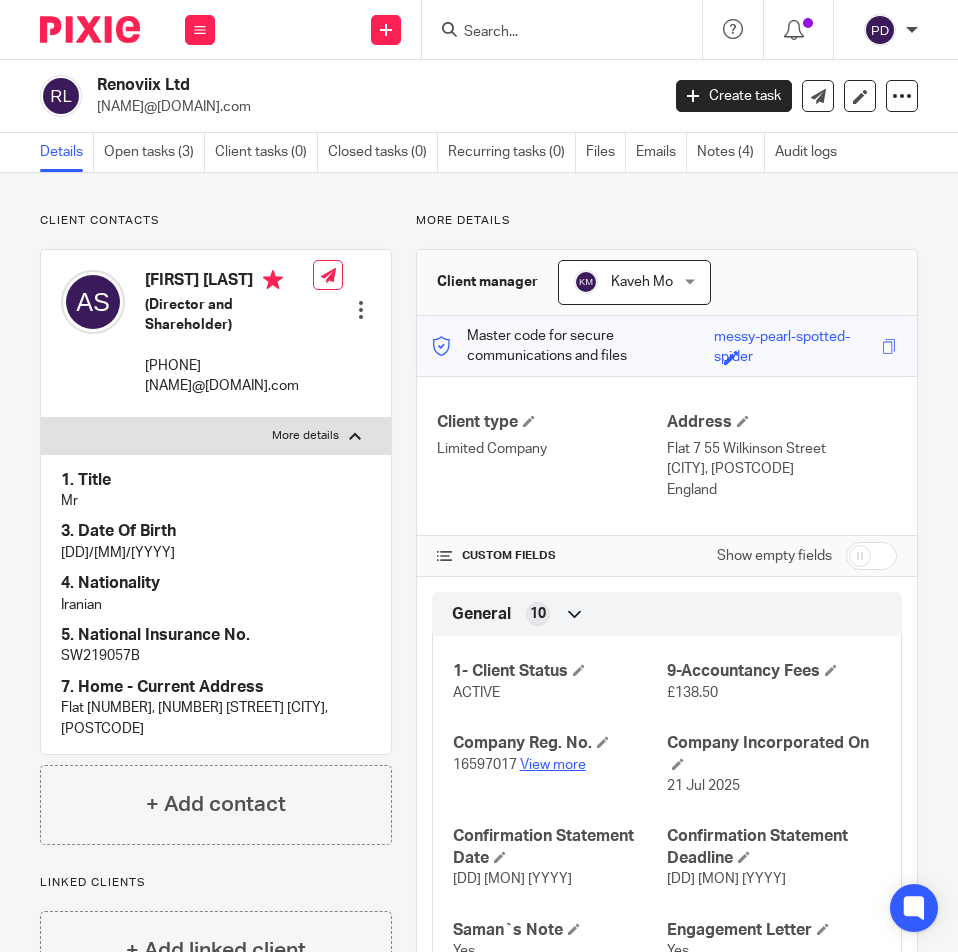 click on "View more" at bounding box center [553, 765] 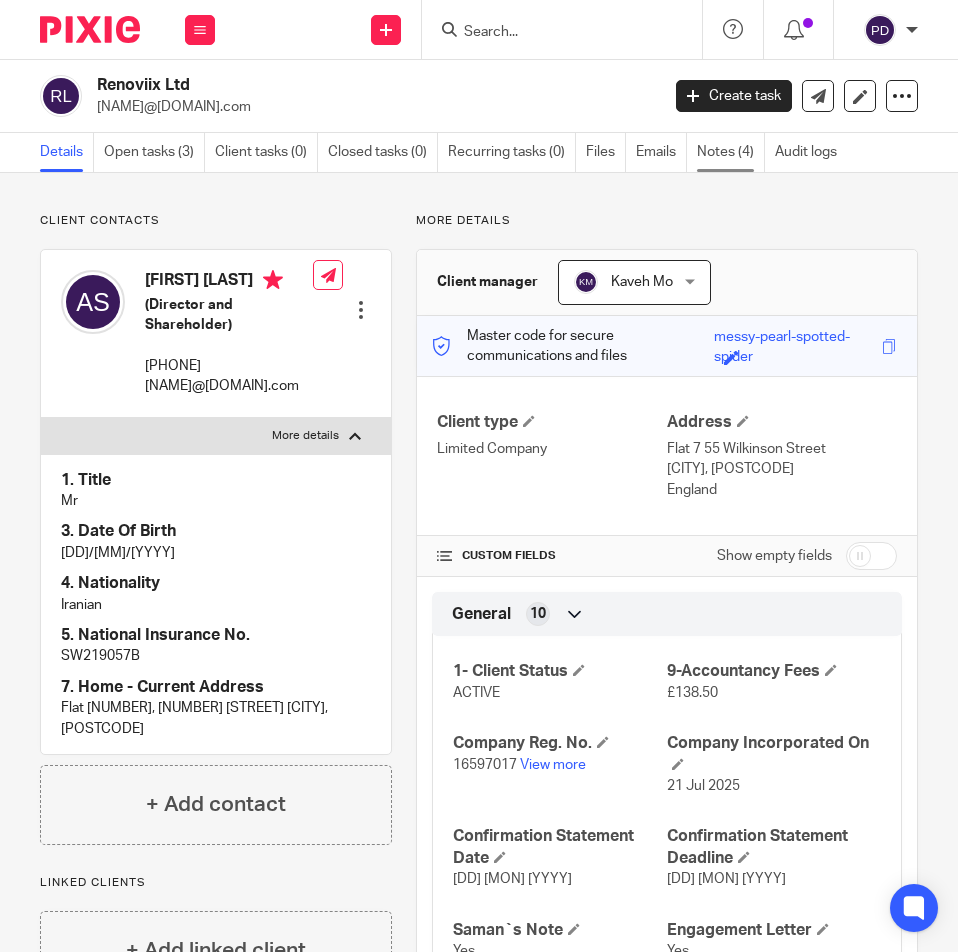 click on "Notes (4)" at bounding box center (731, 152) 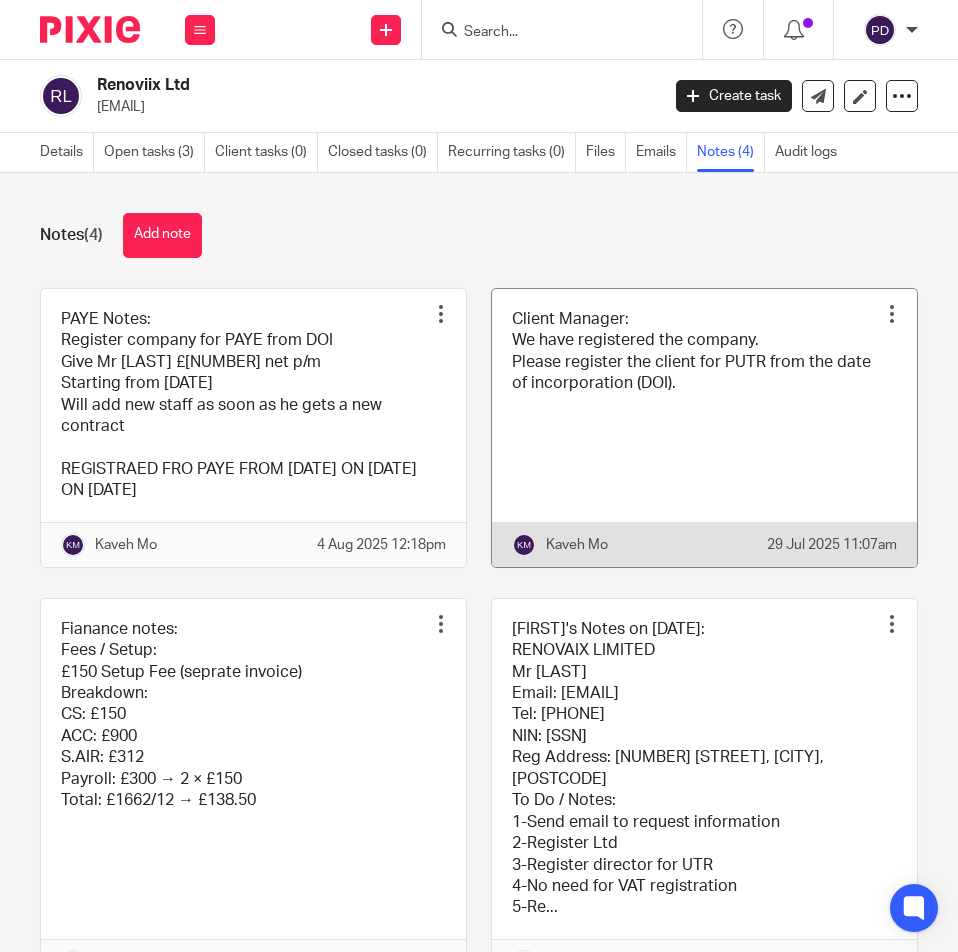 scroll, scrollTop: 0, scrollLeft: 0, axis: both 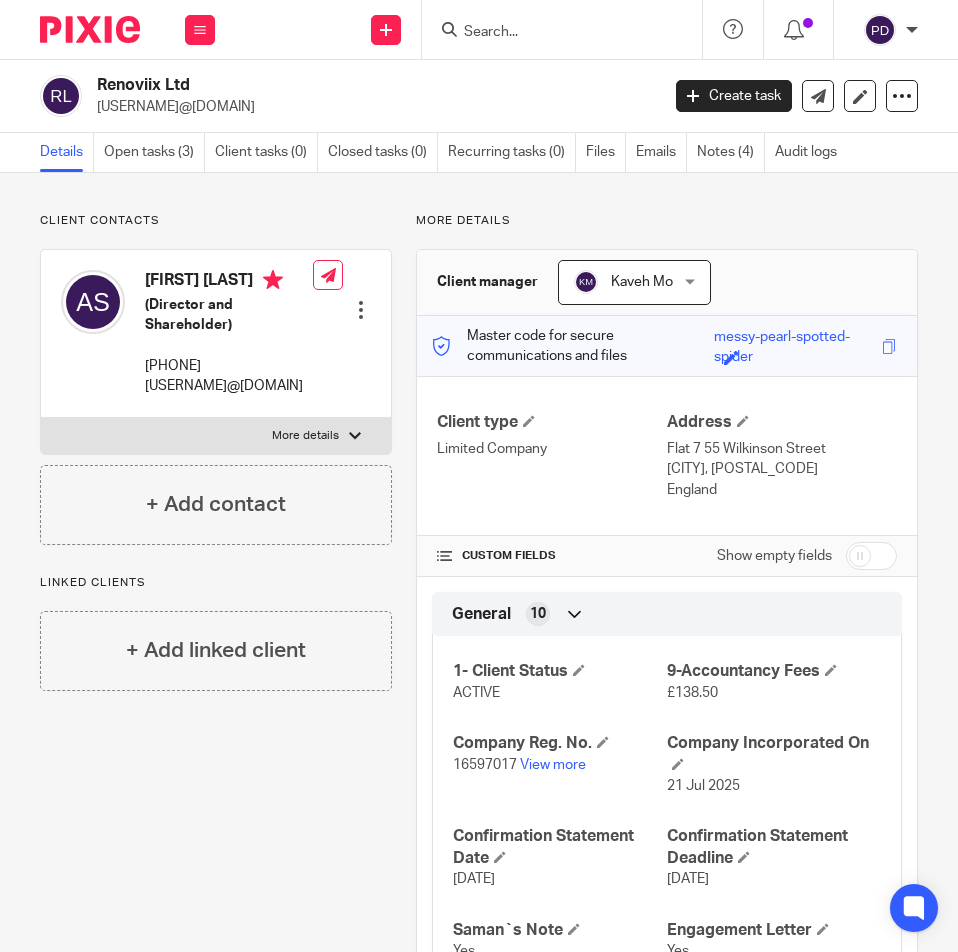 click on "16597017   View more" at bounding box center (560, 765) 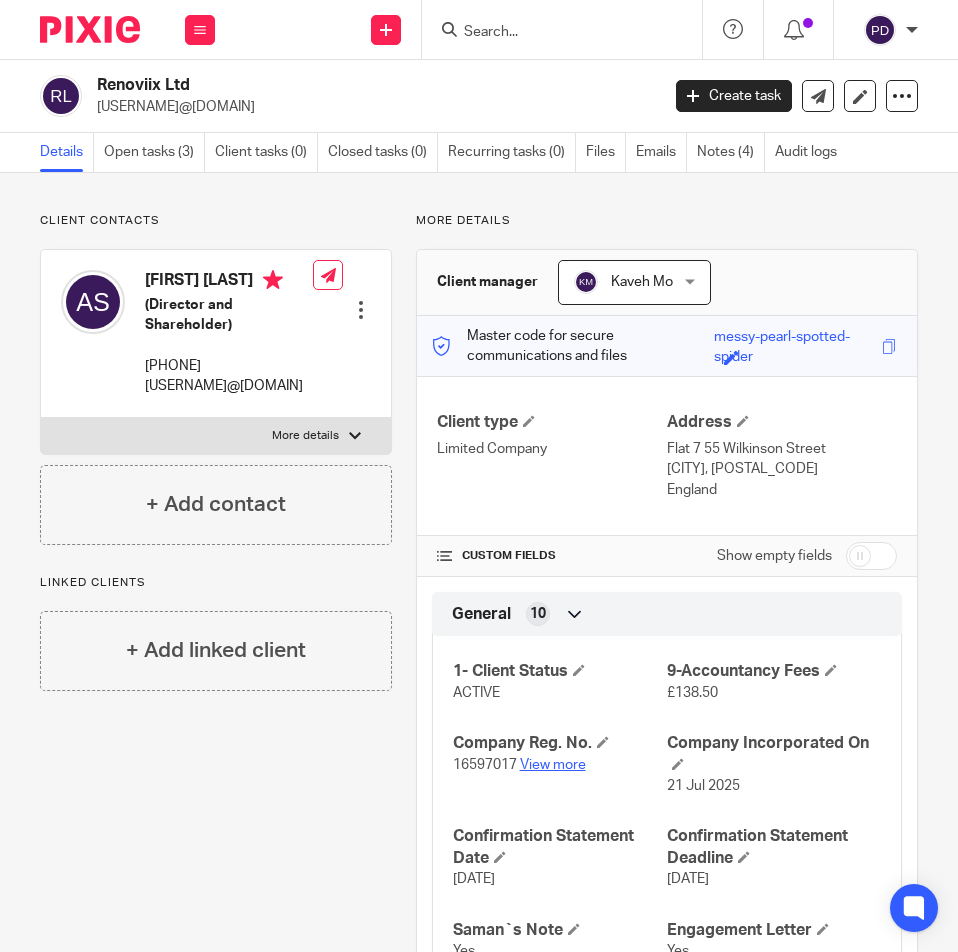 click on "View more" at bounding box center [553, 765] 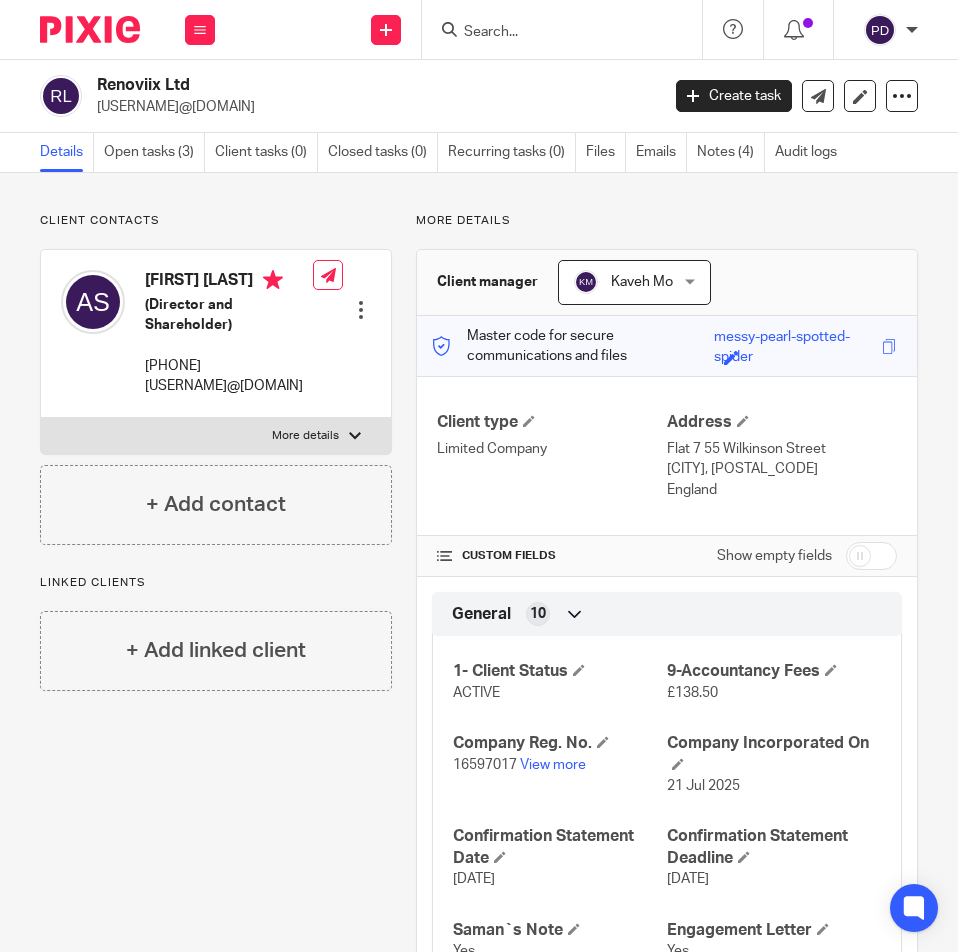 drag, startPoint x: 166, startPoint y: 407, endPoint x: 145, endPoint y: 383, distance: 31.890438 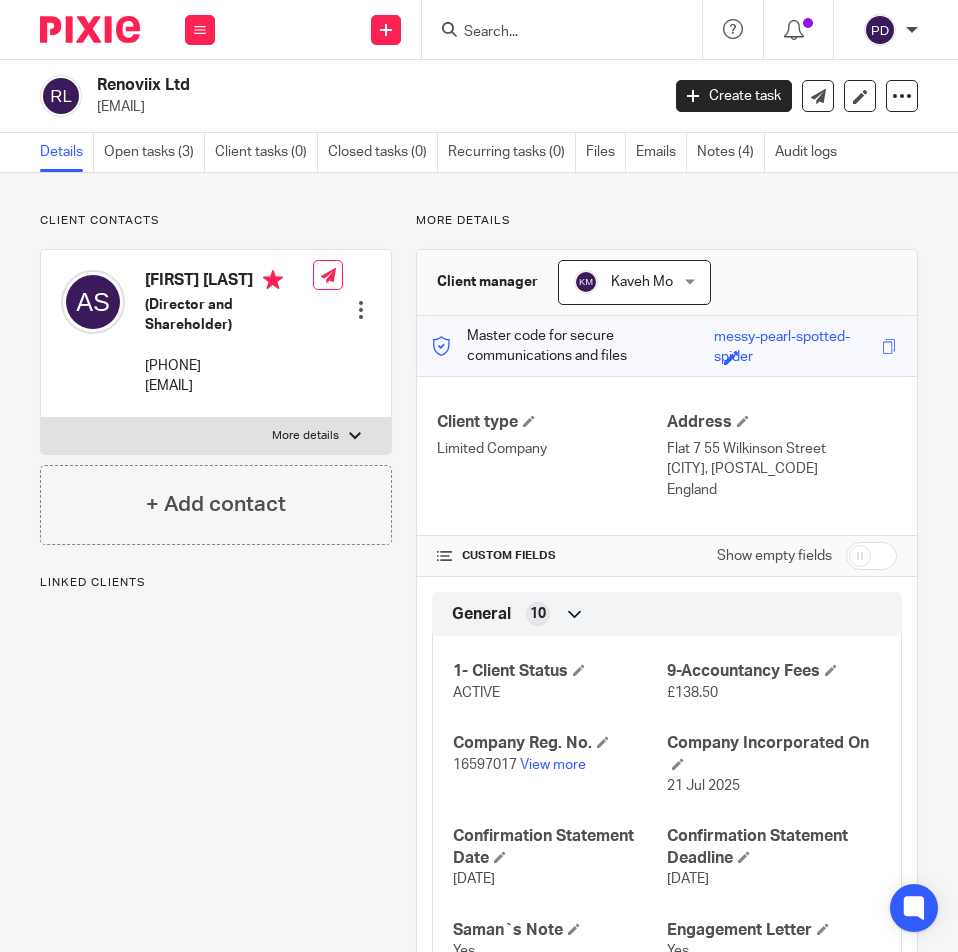 scroll, scrollTop: 0, scrollLeft: 0, axis: both 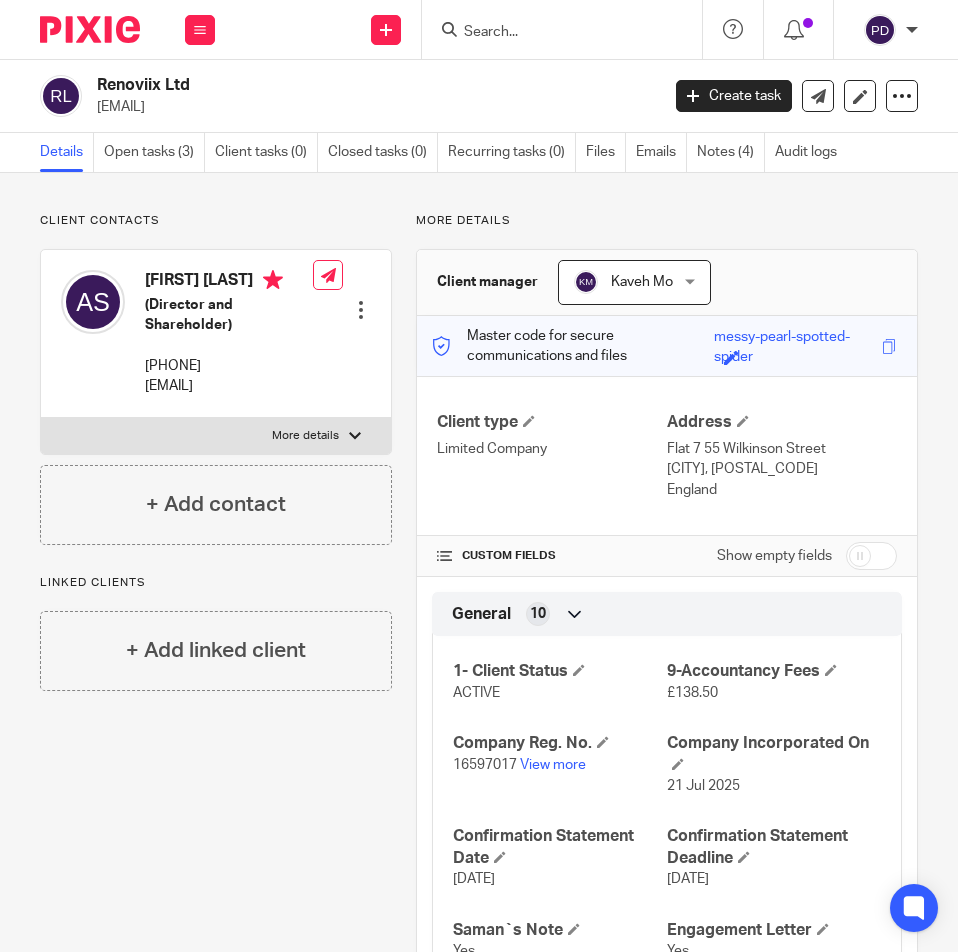 click on "[EMAIL]" at bounding box center (371, 107) 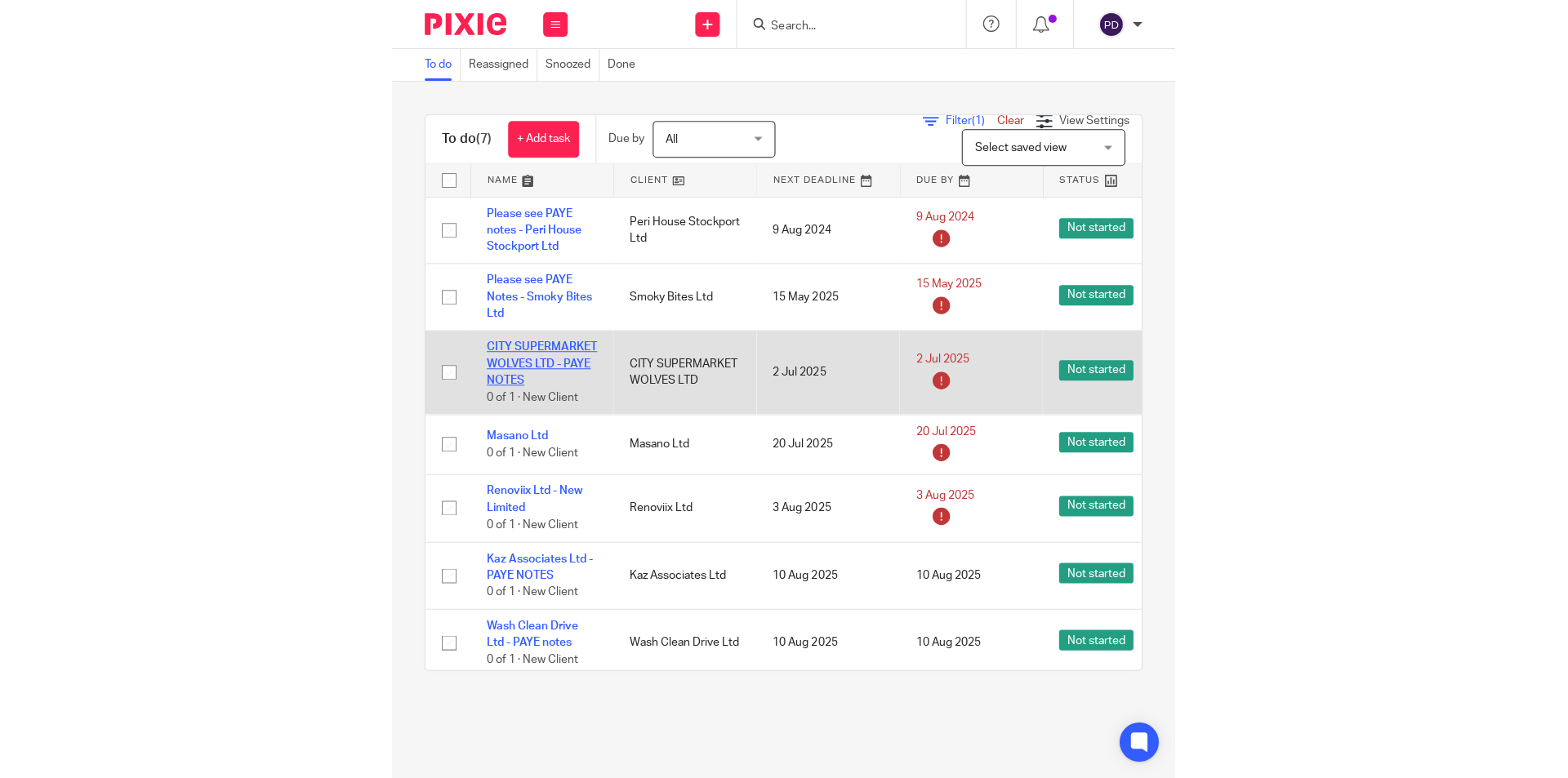 scroll, scrollTop: 0, scrollLeft: 0, axis: both 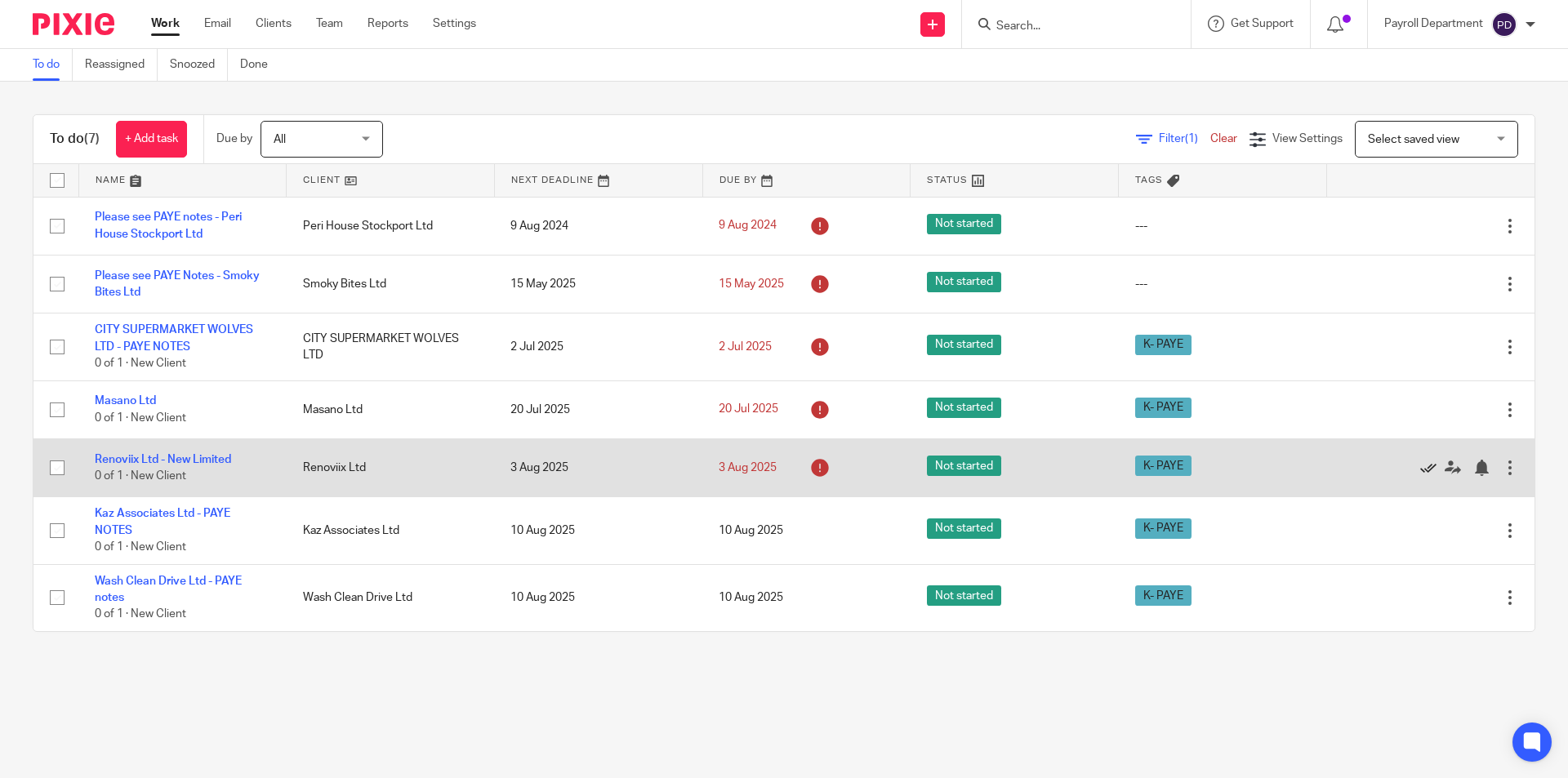 click at bounding box center [1428, 468] 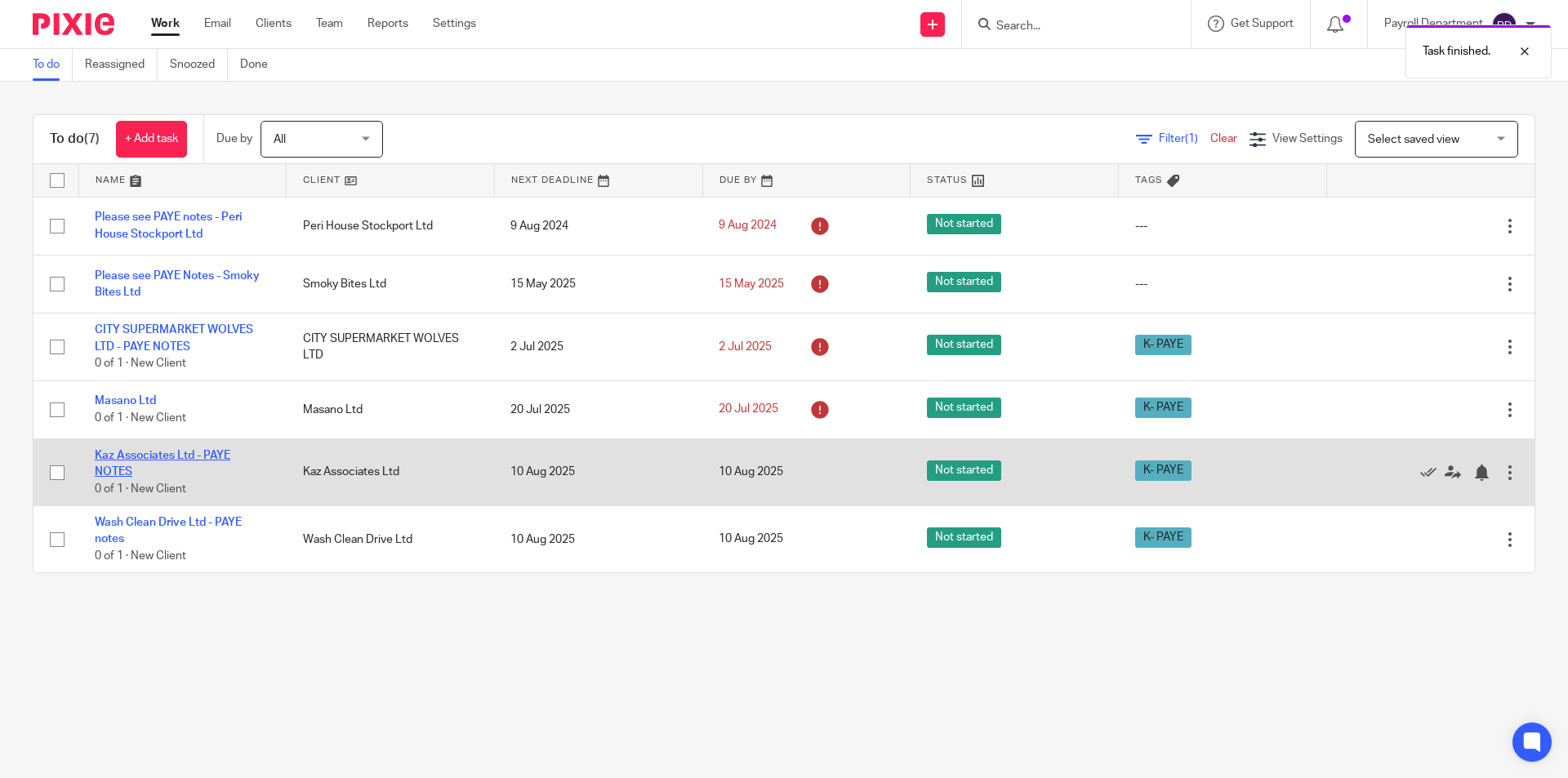 click on "Kaz Associates Ltd - PAYE NOTES" at bounding box center [163, 464] 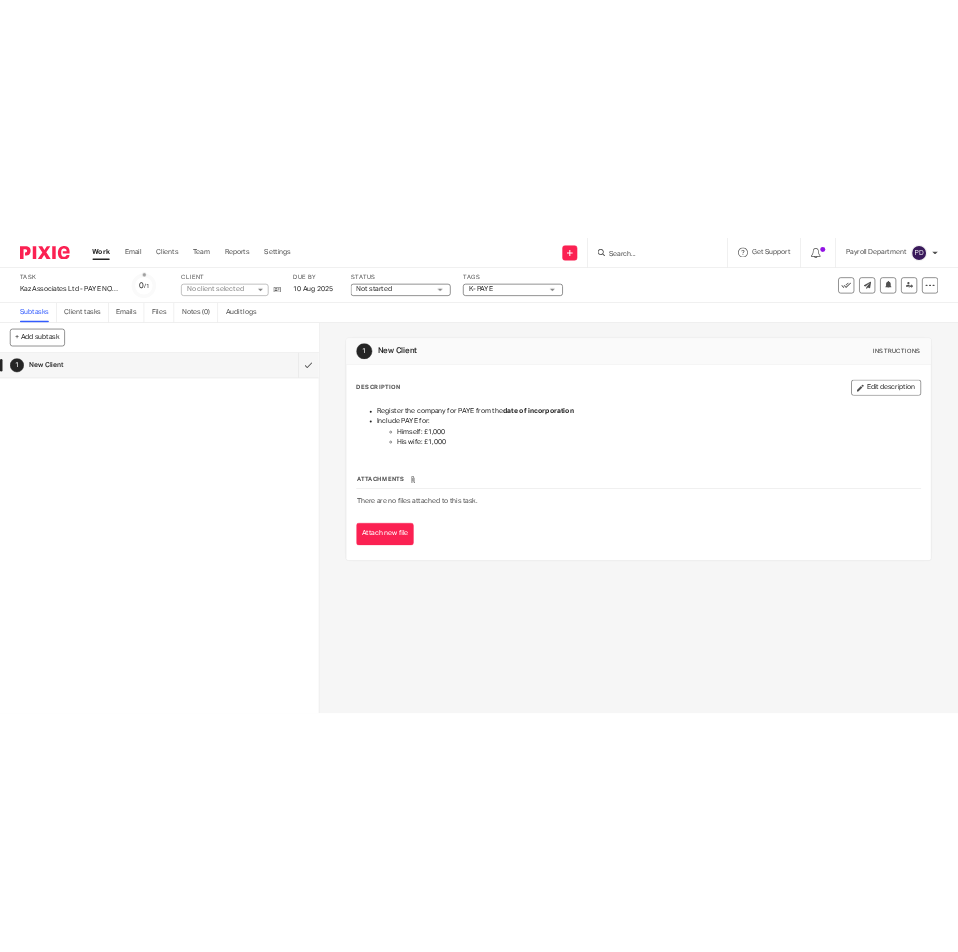 scroll, scrollTop: 0, scrollLeft: 0, axis: both 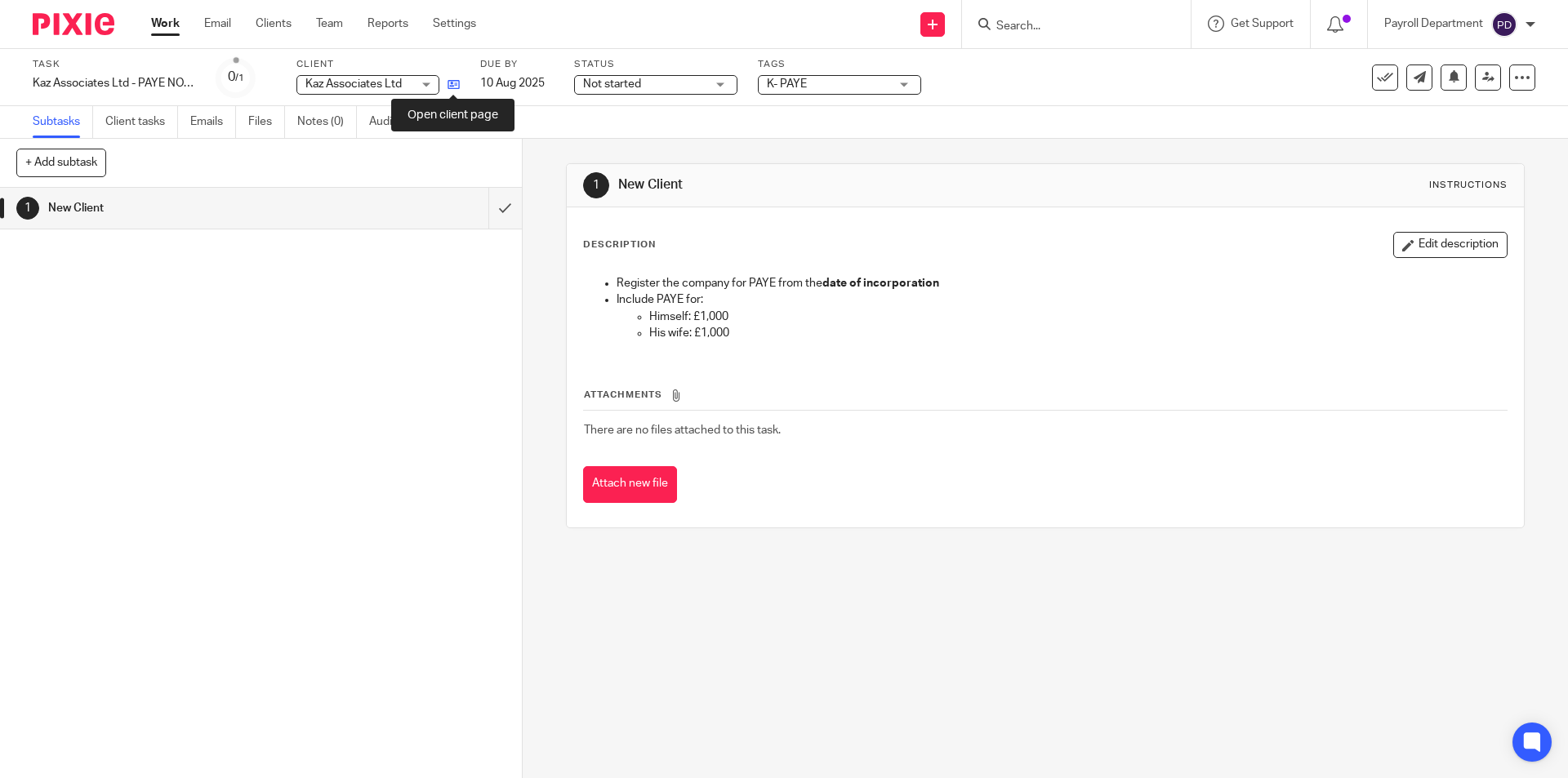 click at bounding box center (453, 84) 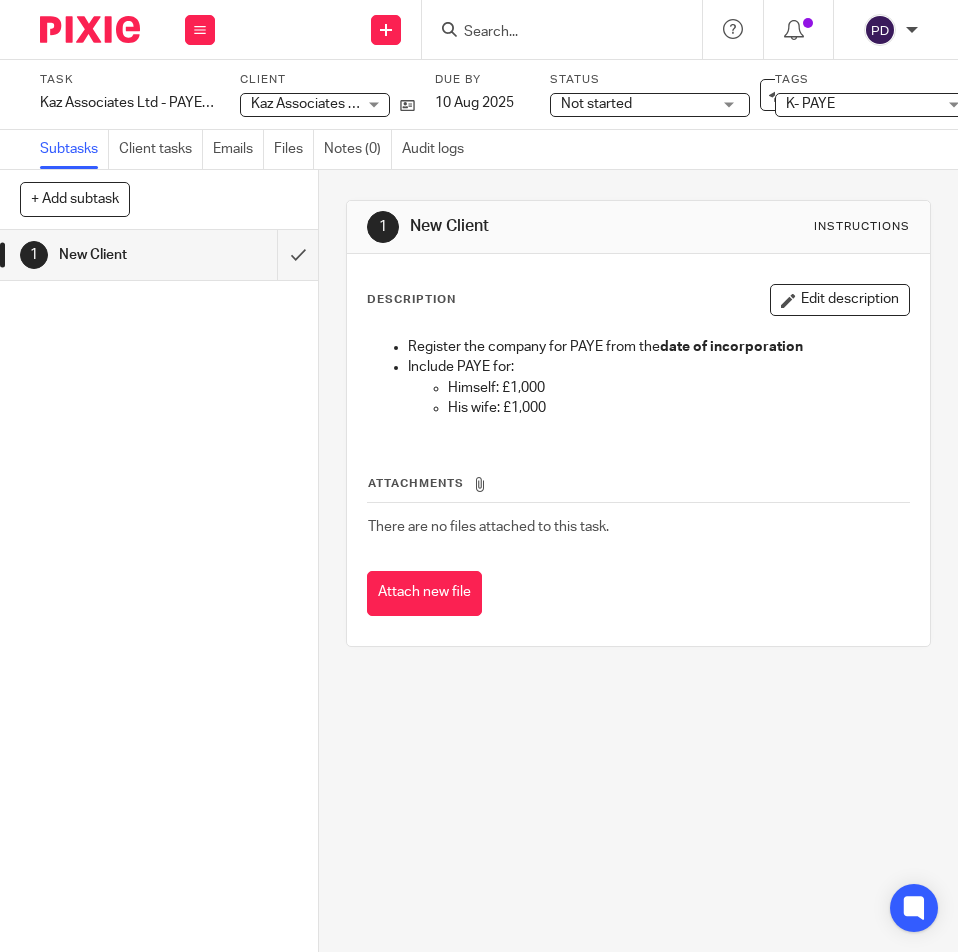 click on "1
New Client" at bounding box center [159, 591] 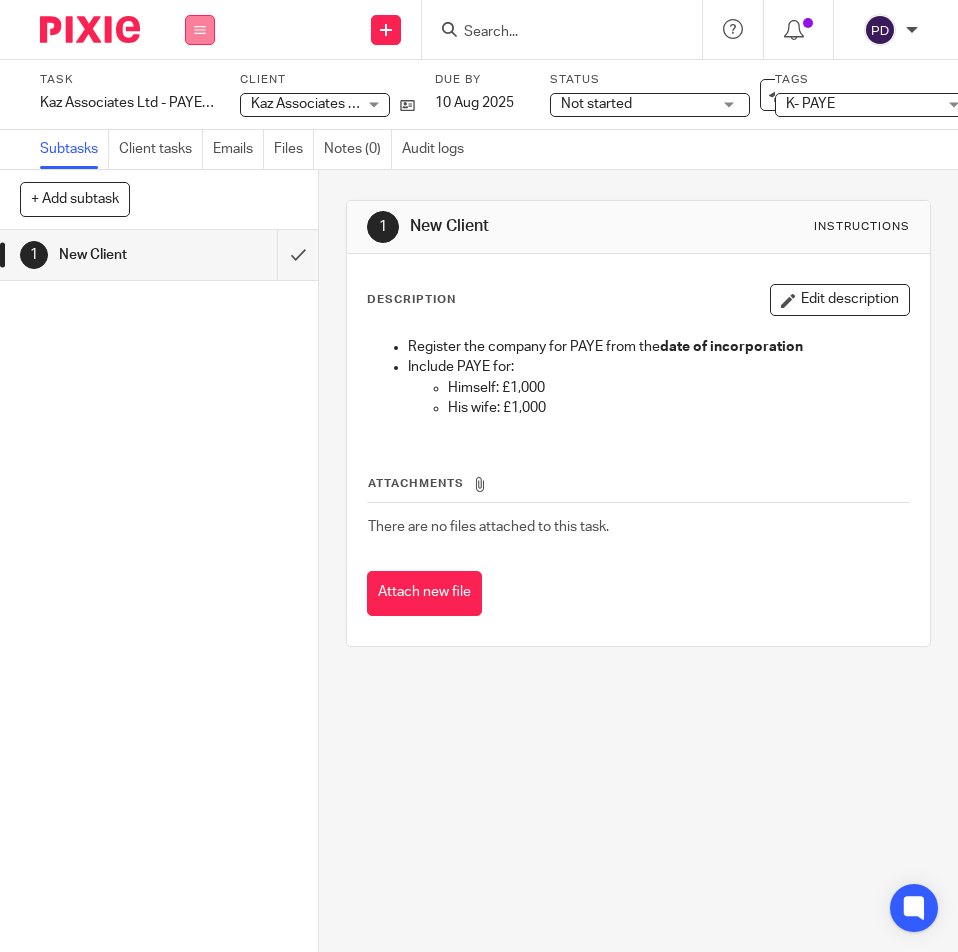 click at bounding box center [200, 30] 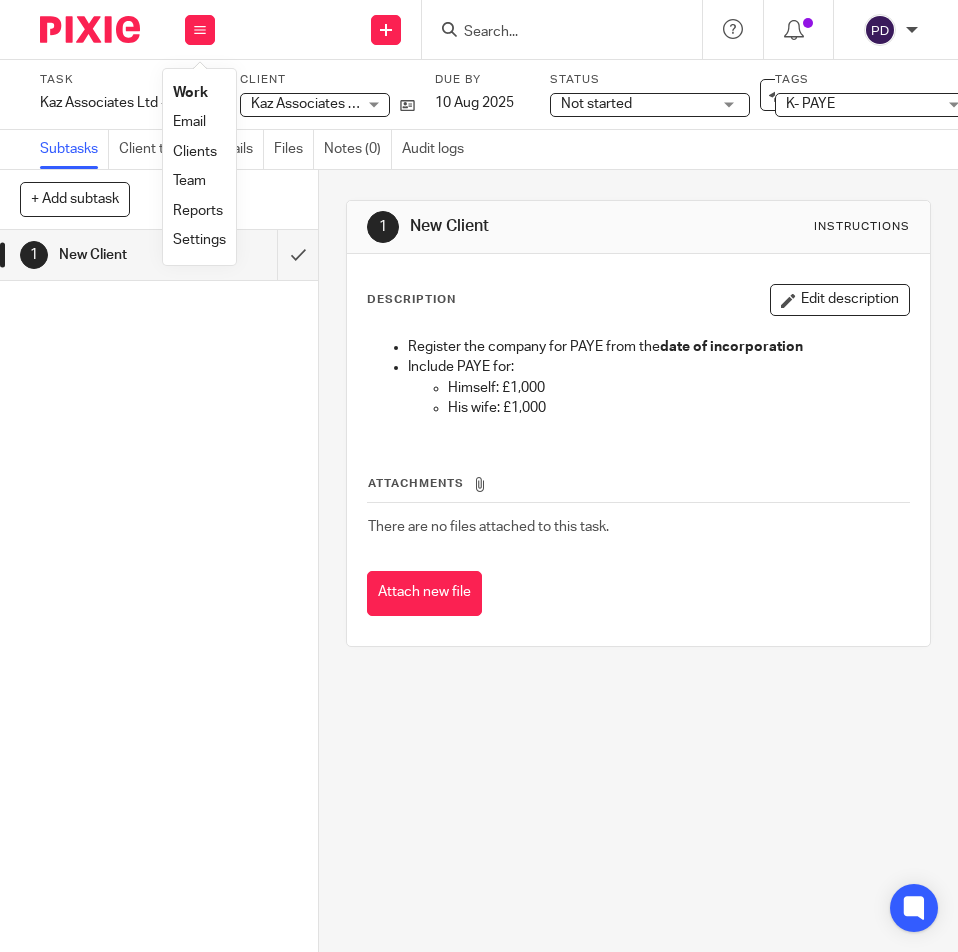 click on "Work" at bounding box center (190, 93) 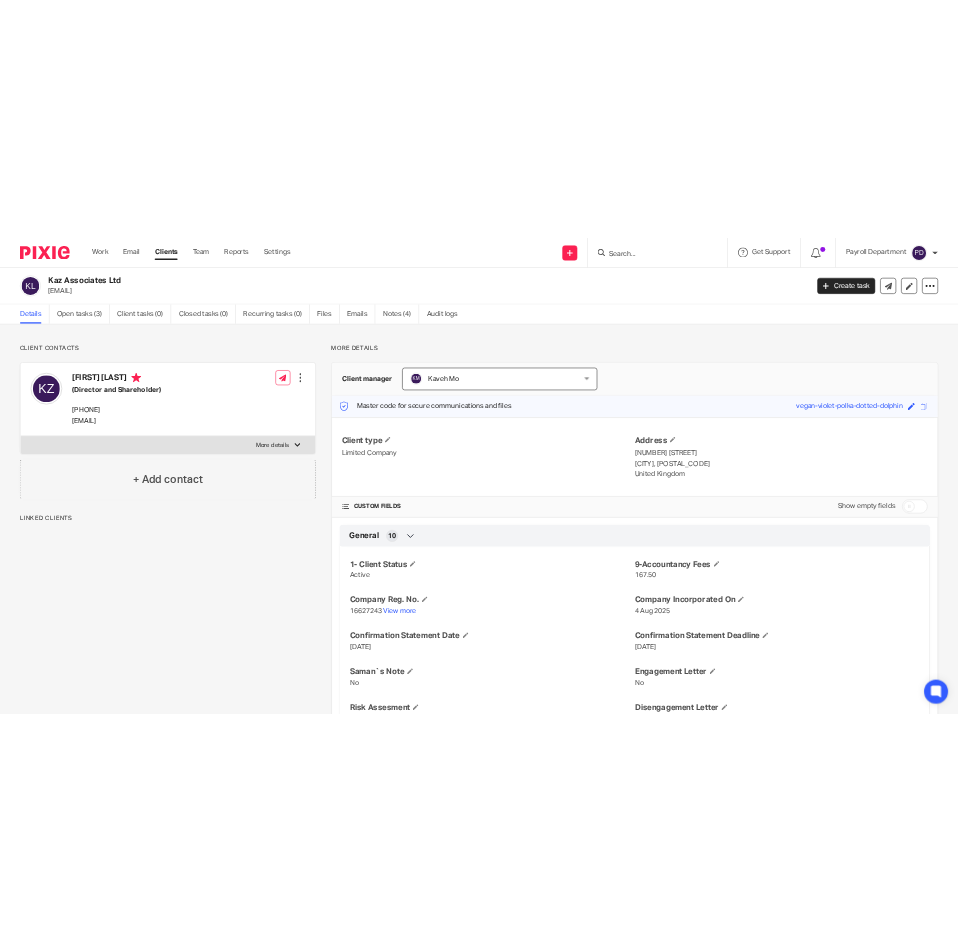 scroll, scrollTop: 0, scrollLeft: 0, axis: both 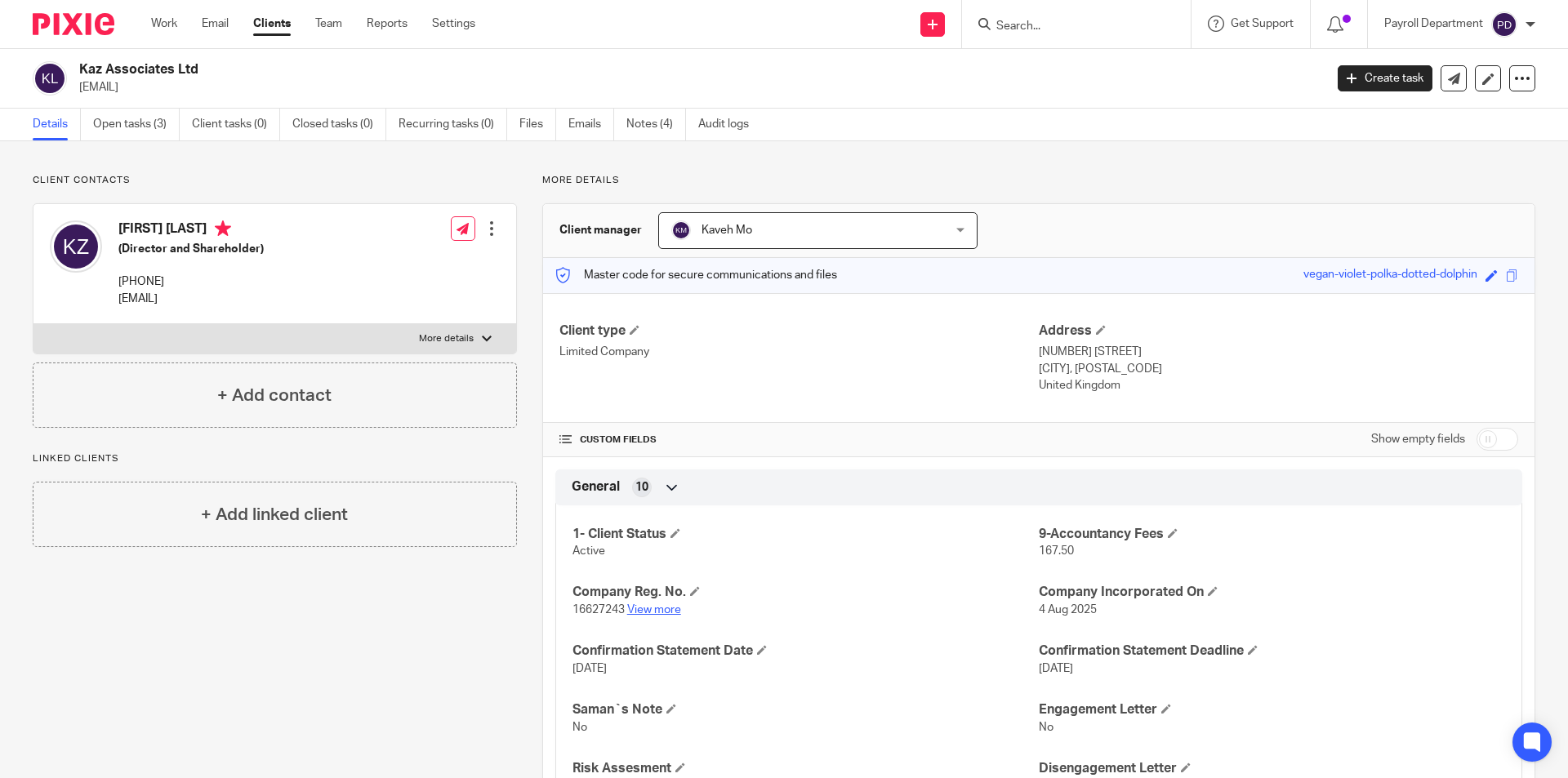 click on "View more" at bounding box center (654, 610) 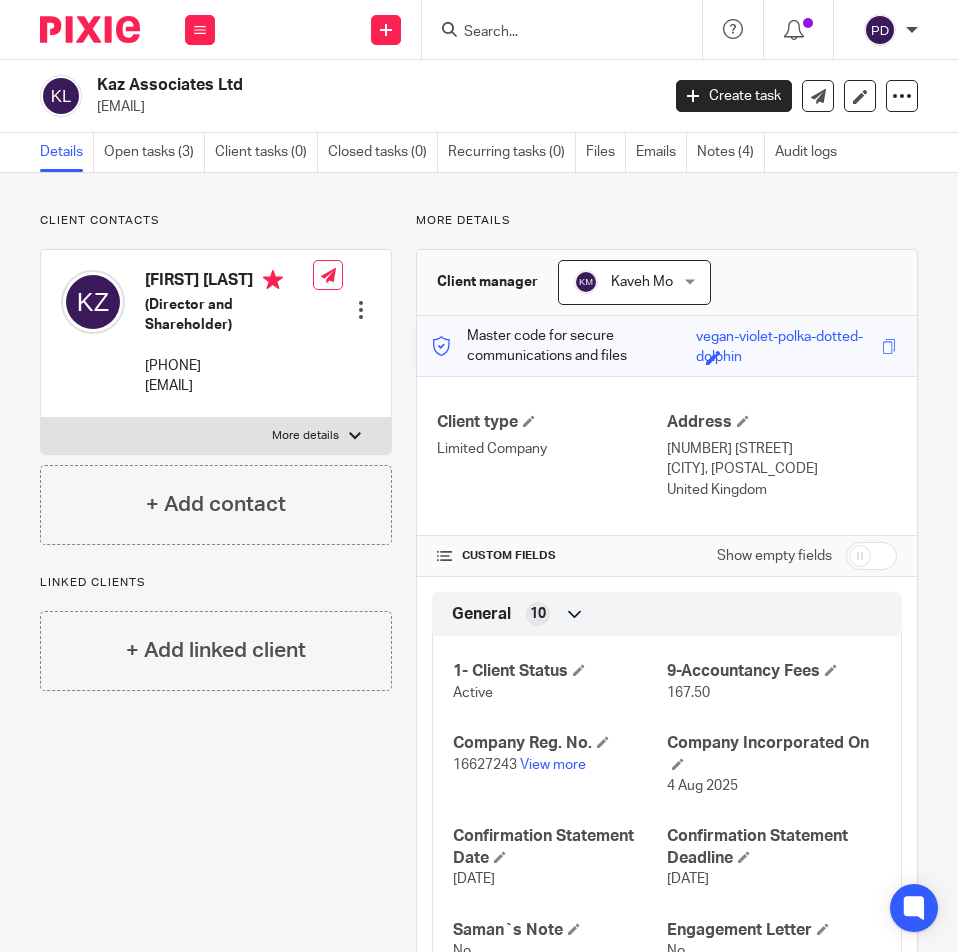 click on "[EMAIL]" at bounding box center (371, 107) 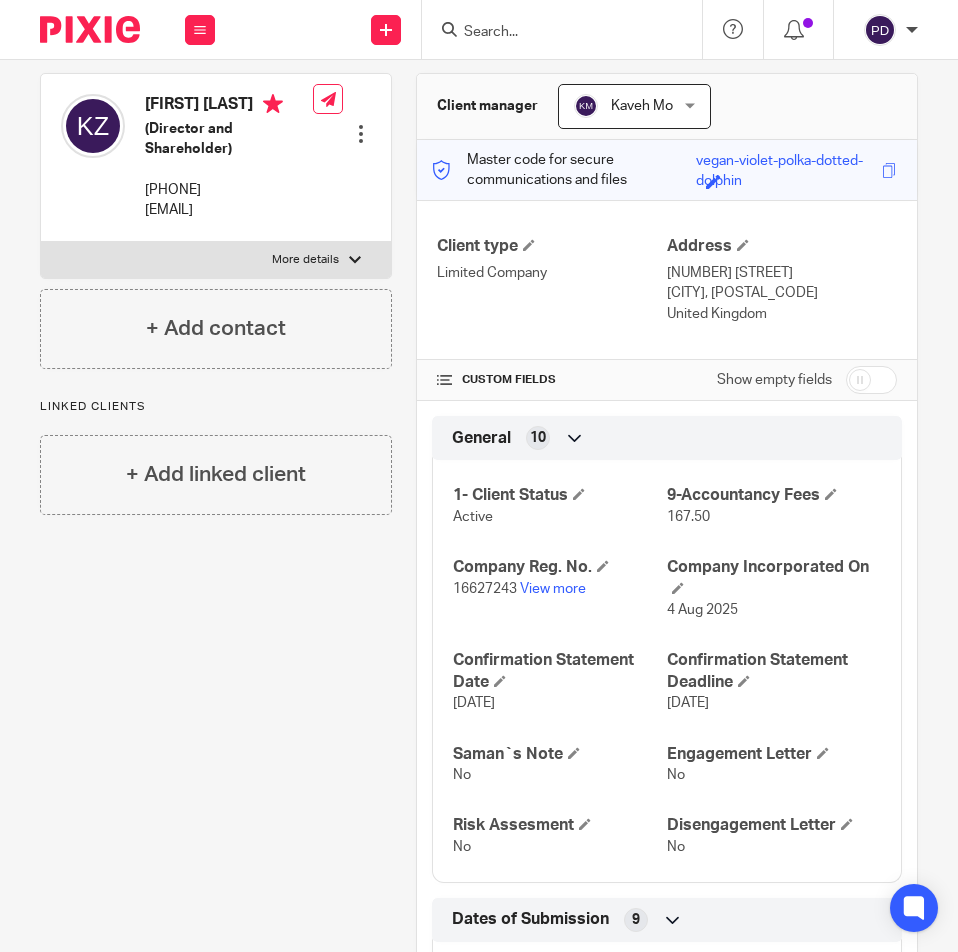 scroll, scrollTop: 0, scrollLeft: 0, axis: both 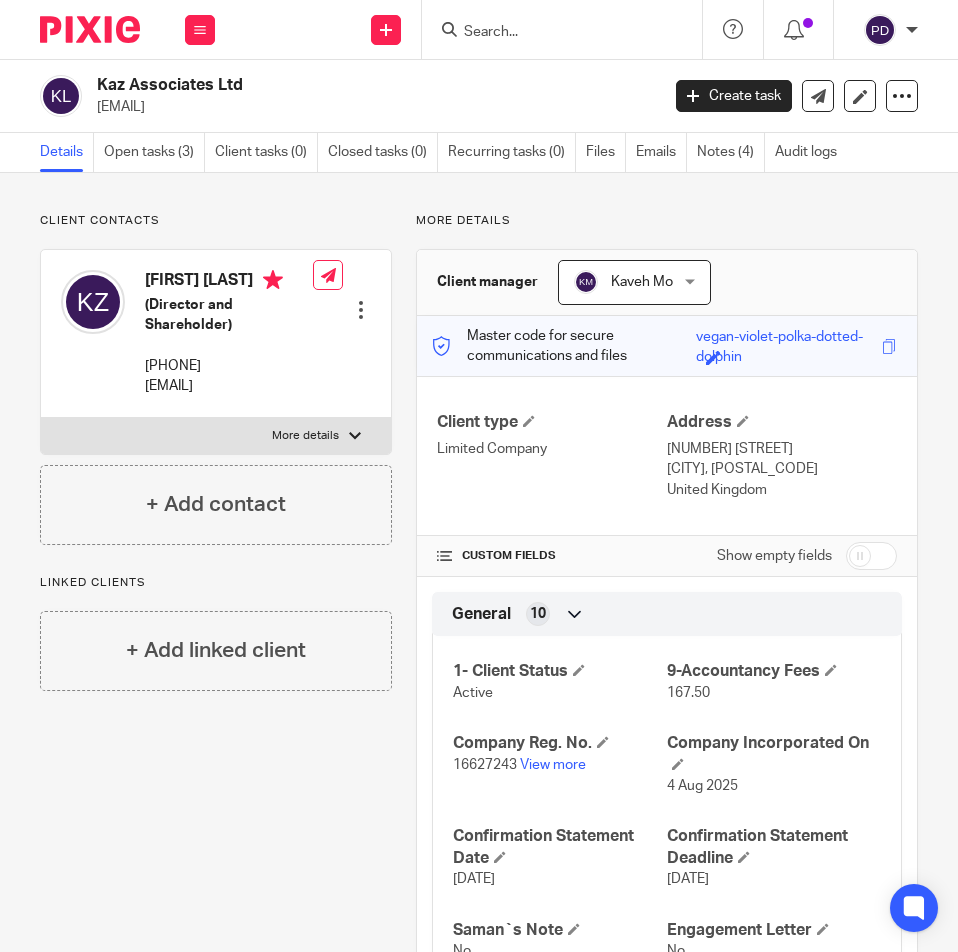 click on "[EMAIL]" at bounding box center (371, 107) 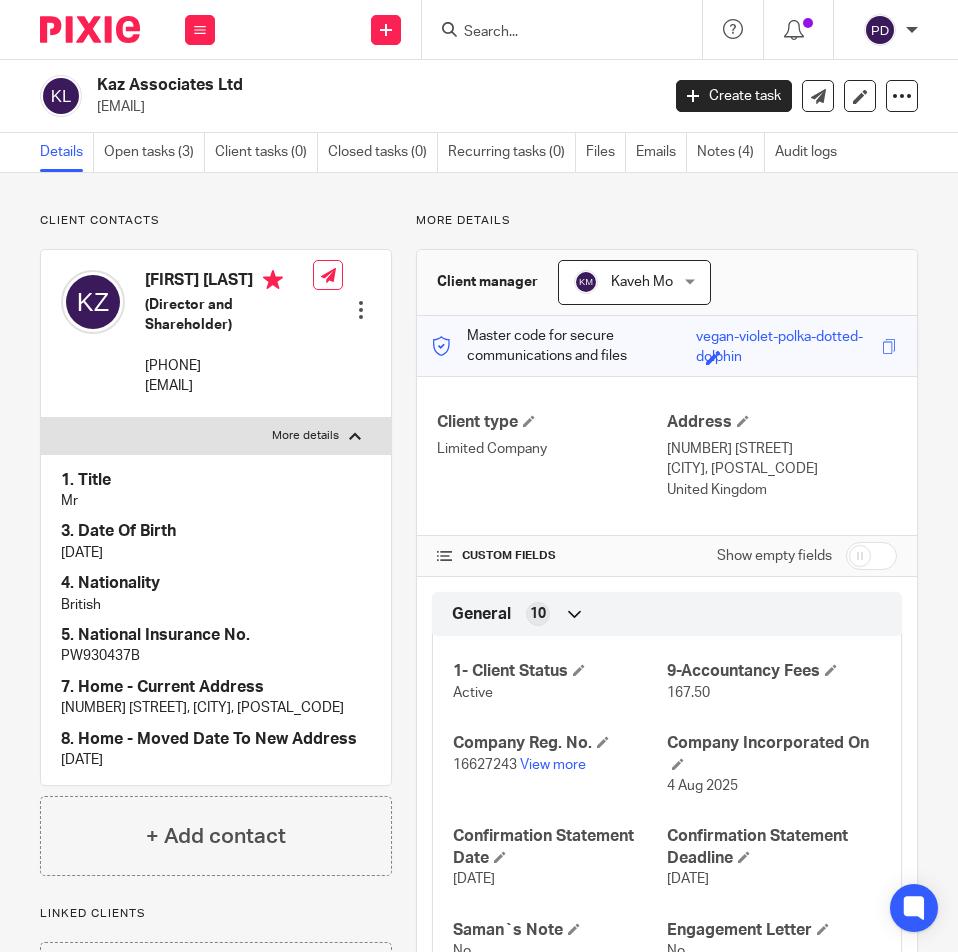 click on "[DATE]" at bounding box center [216, 553] 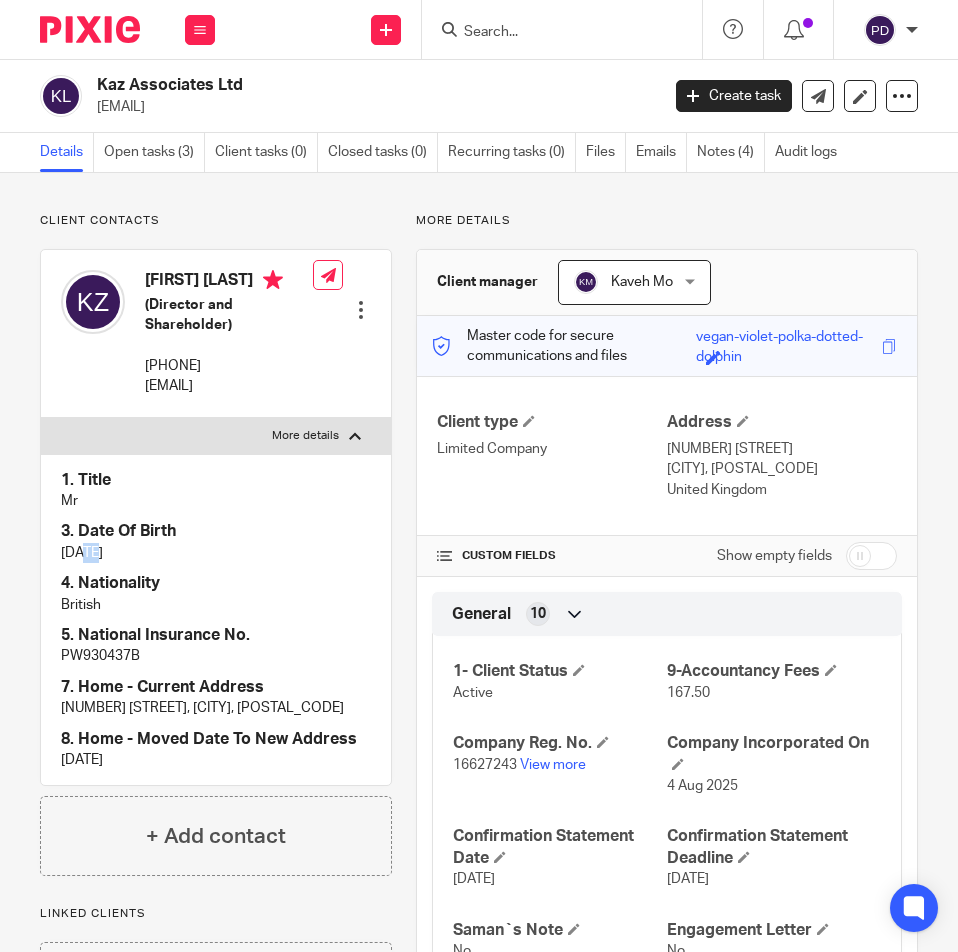 click on "[DATE]" at bounding box center [216, 553] 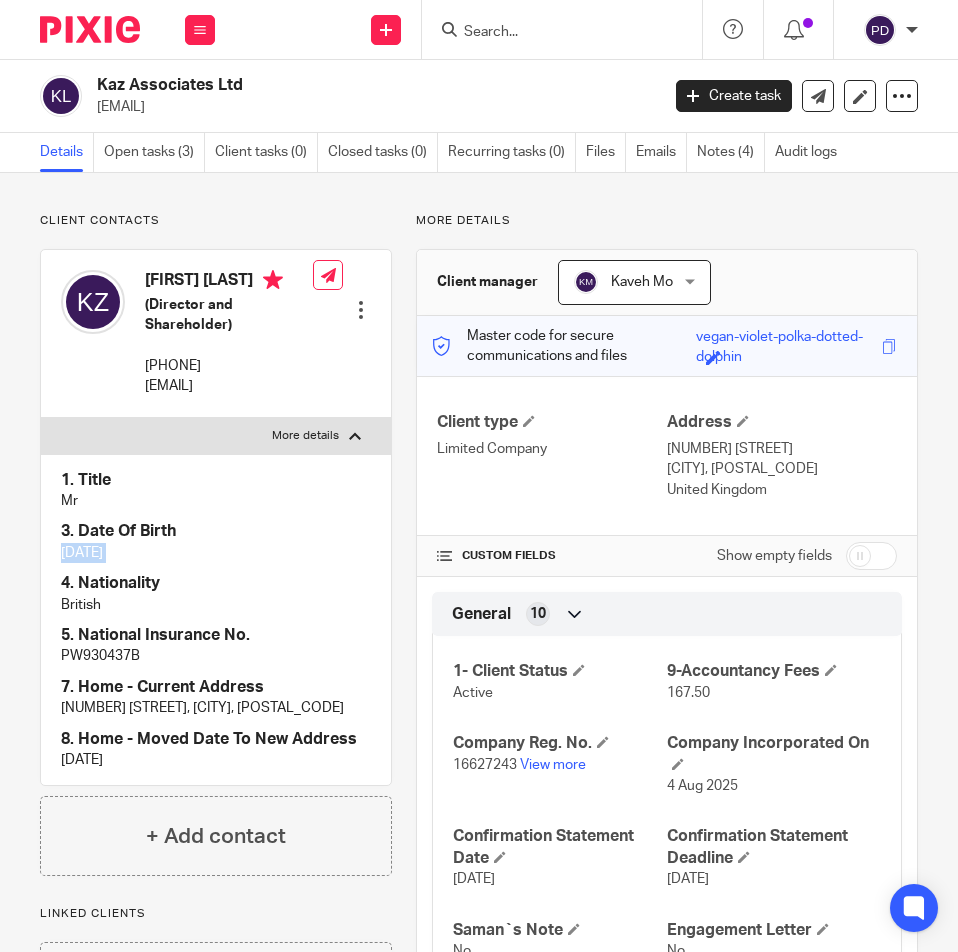 click on "[DATE]" at bounding box center [216, 553] 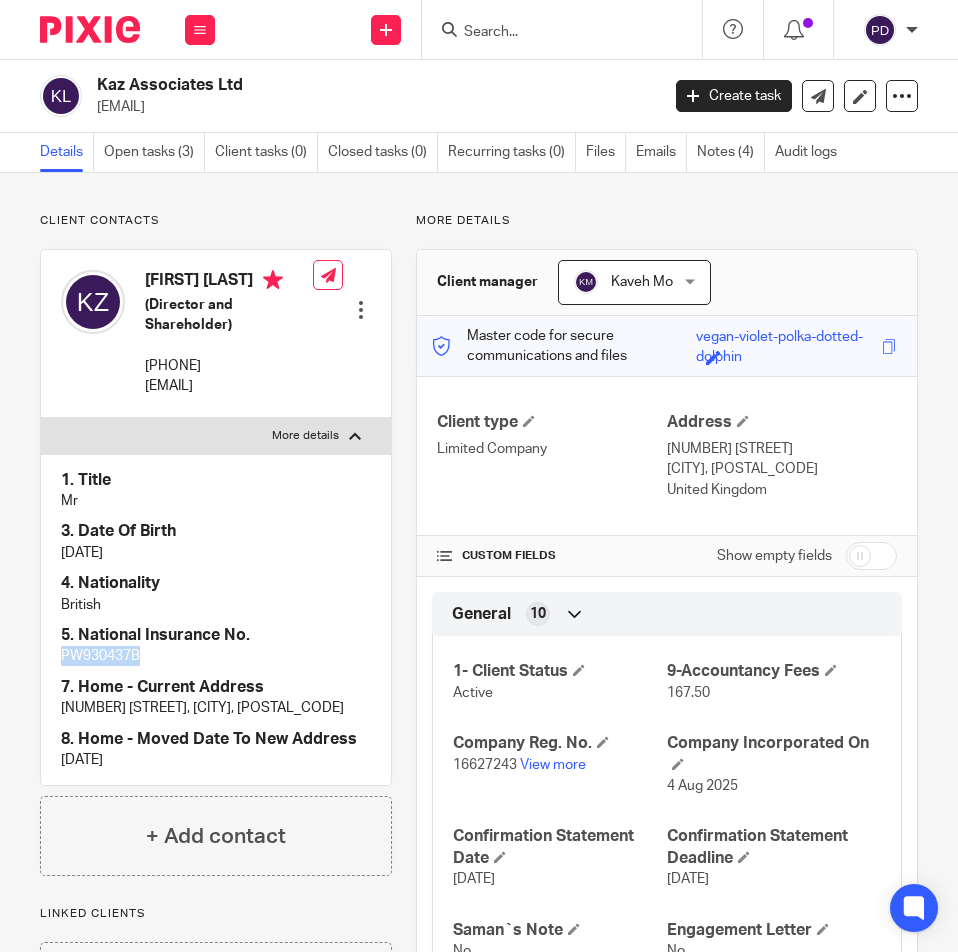 click on "PW930437B" at bounding box center (216, 656) 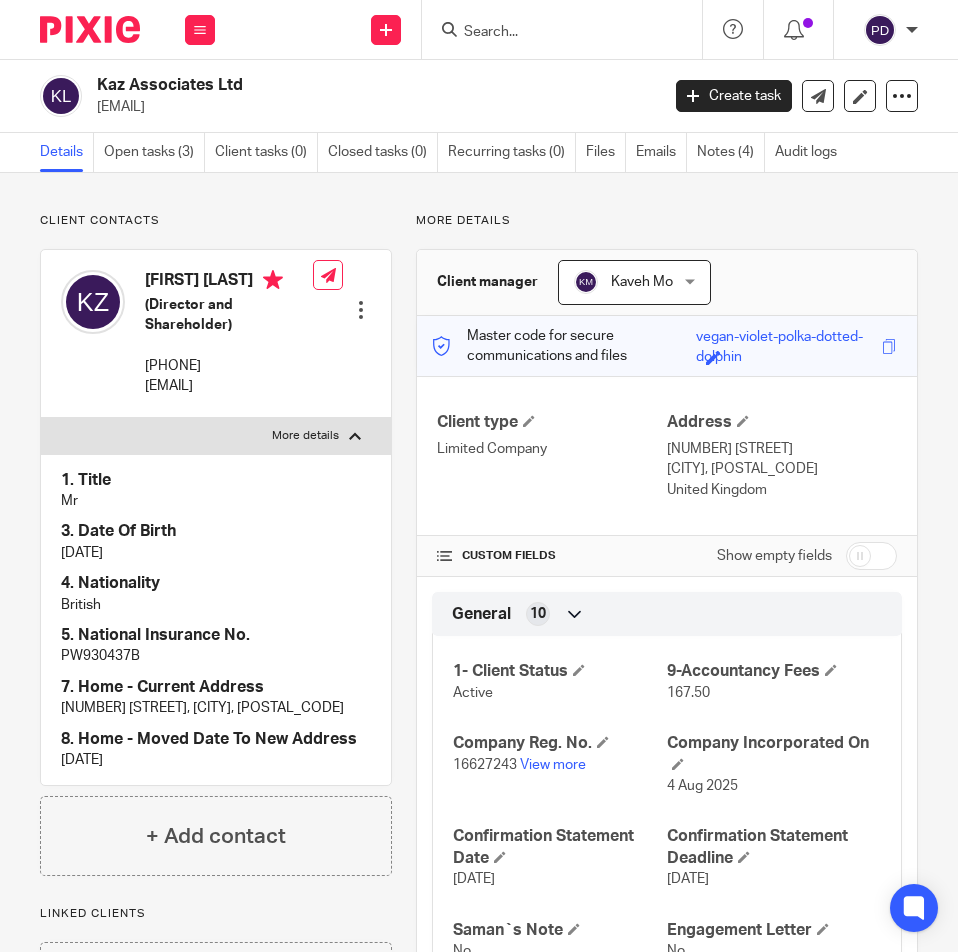 click on "[NUMBER] [STREET], [CITY], [POSTAL_CODE]" at bounding box center (216, 708) 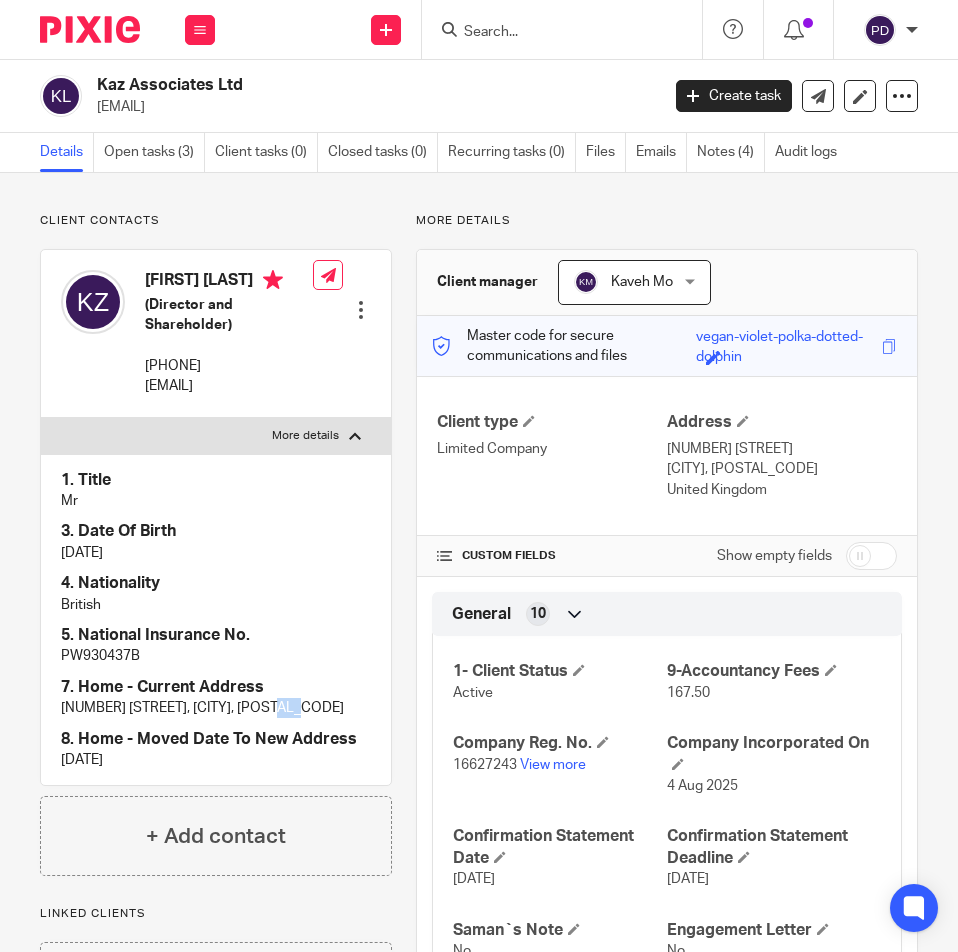 click on "[NUMBER] [STREET], [CITY], [POSTAL_CODE]" at bounding box center [216, 708] 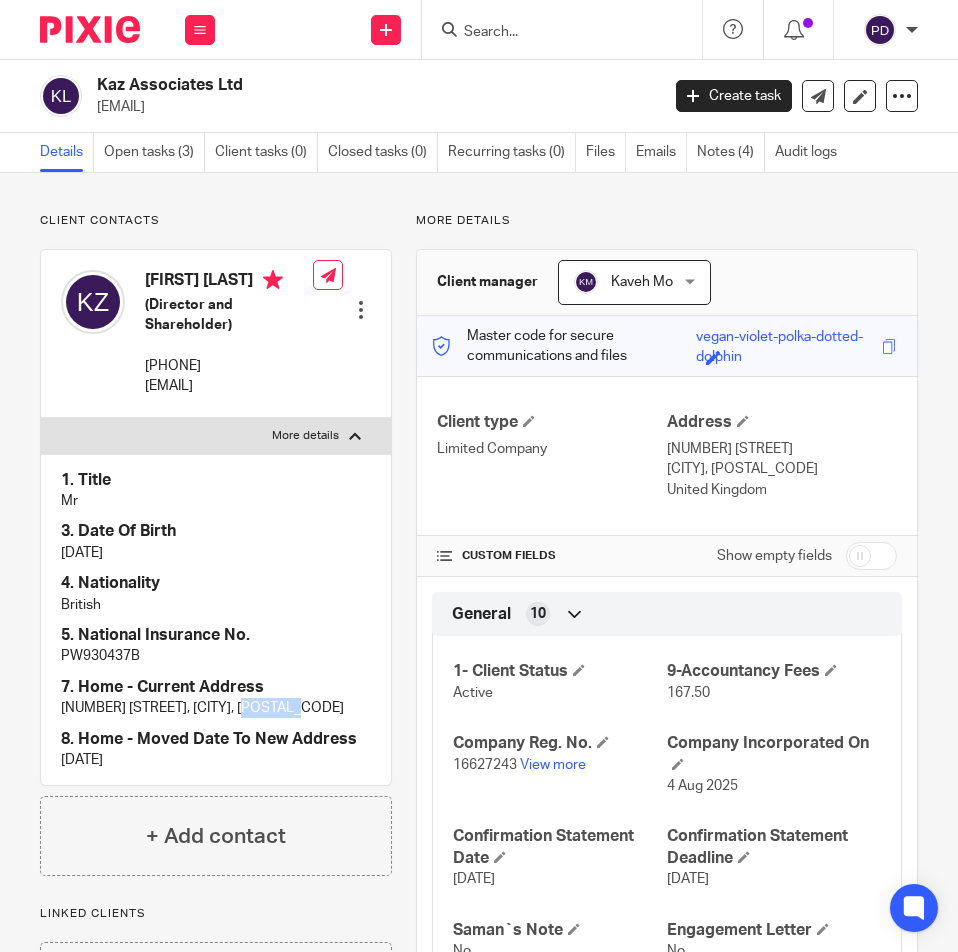 drag, startPoint x: 298, startPoint y: 702, endPoint x: 240, endPoint y: 703, distance: 58.00862 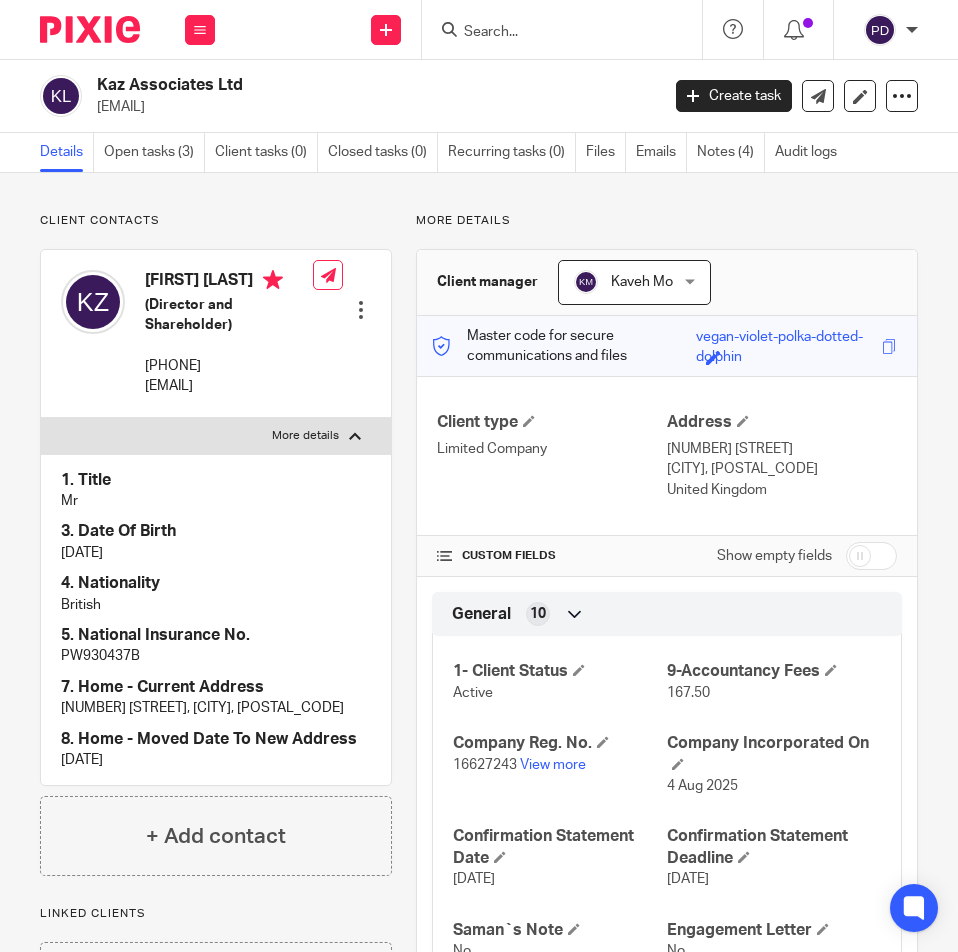 click on "5. National Insurance No." at bounding box center [216, 635] 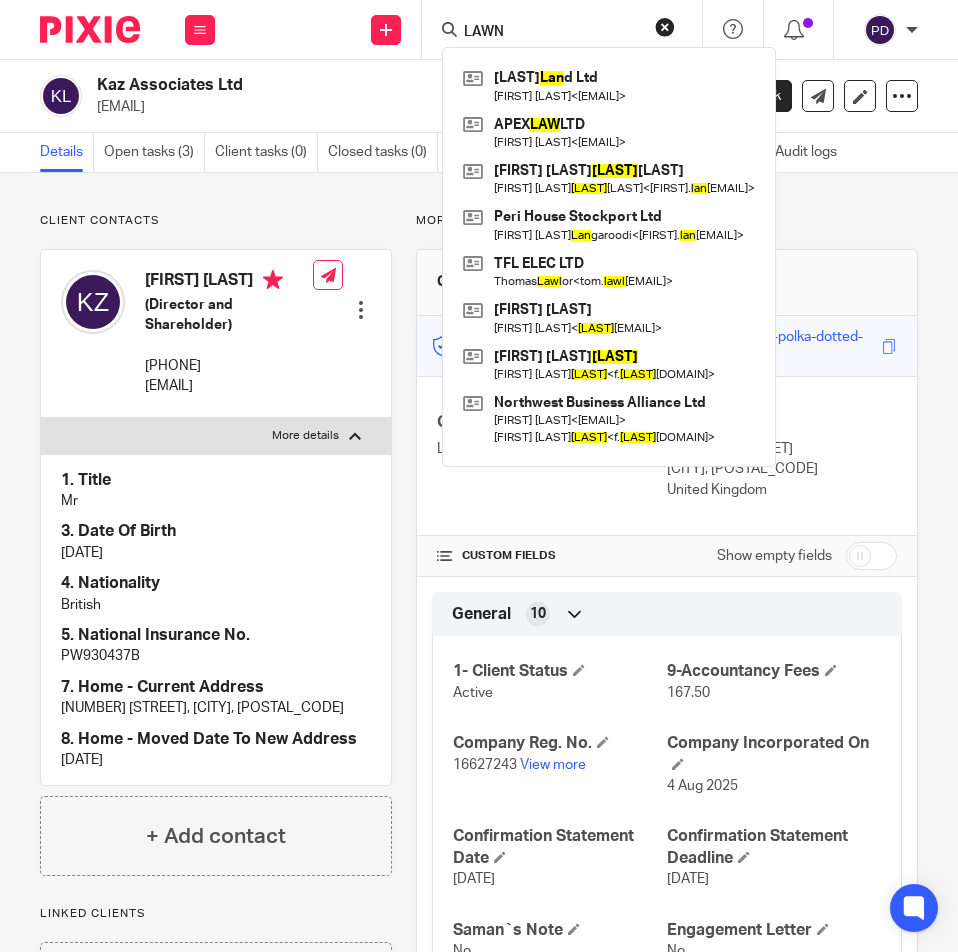 click on "LAWN" at bounding box center (552, 33) 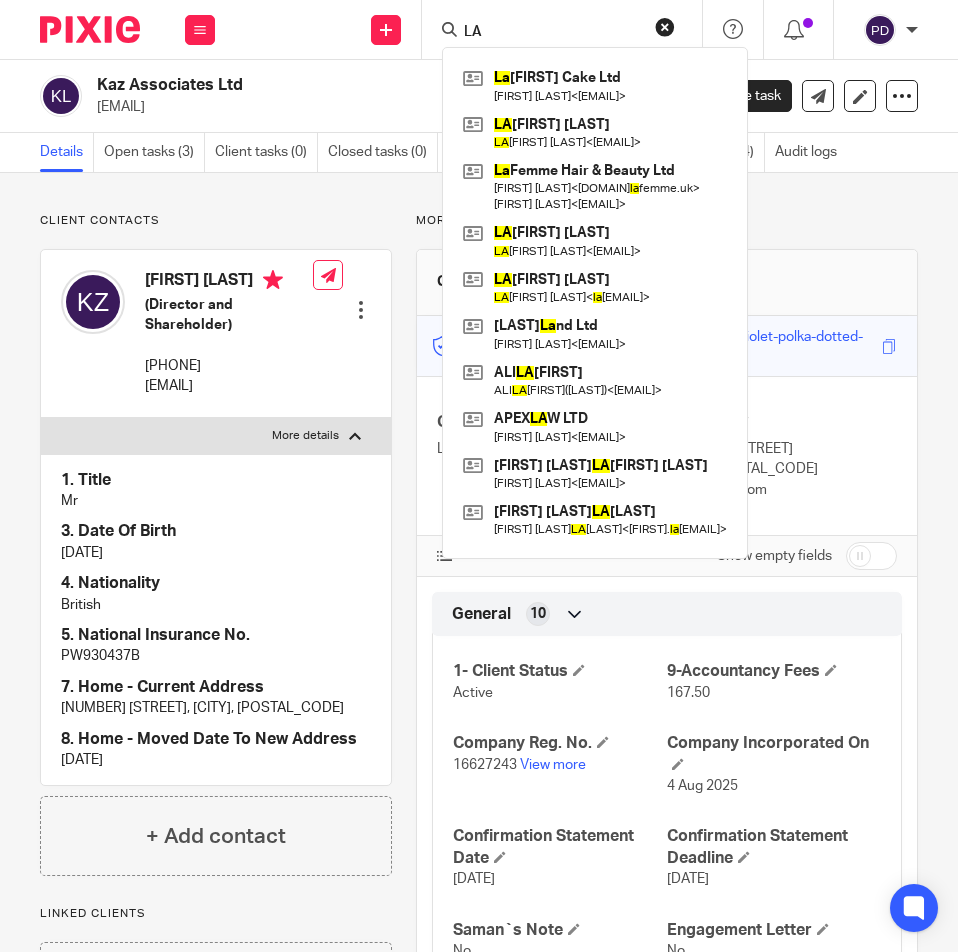 type on "L" 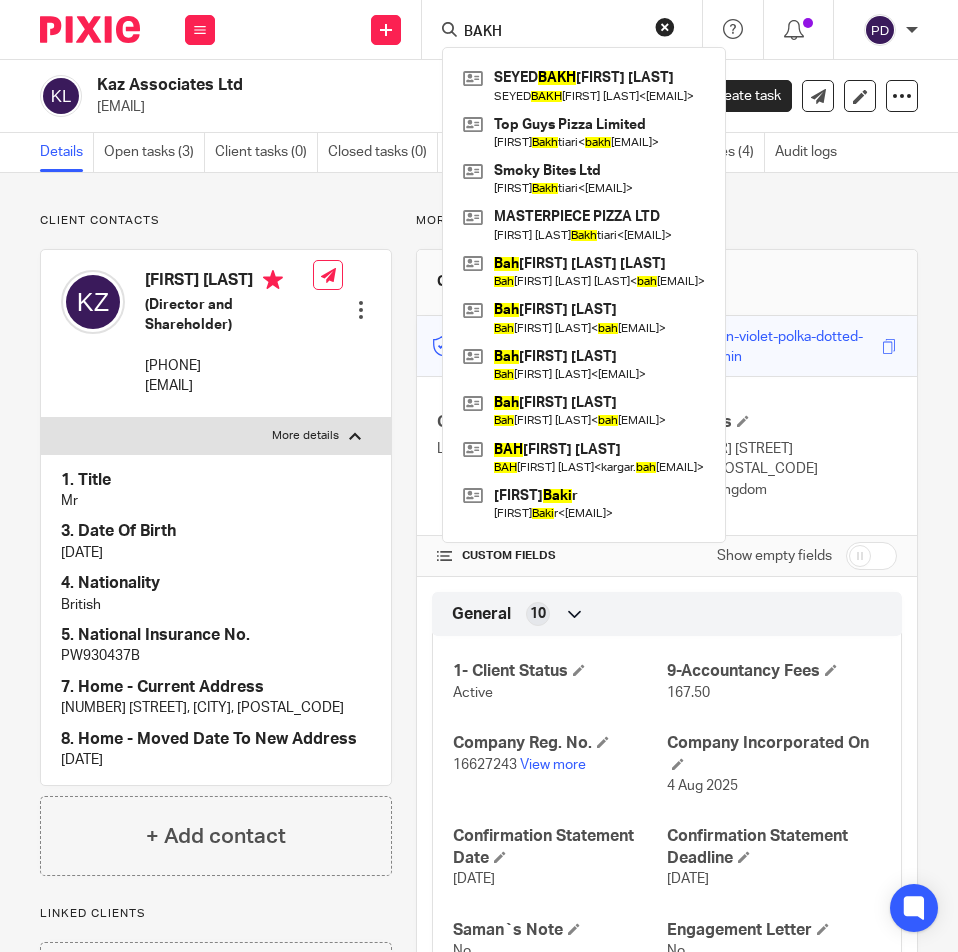 click on "BAKH" at bounding box center (552, 33) 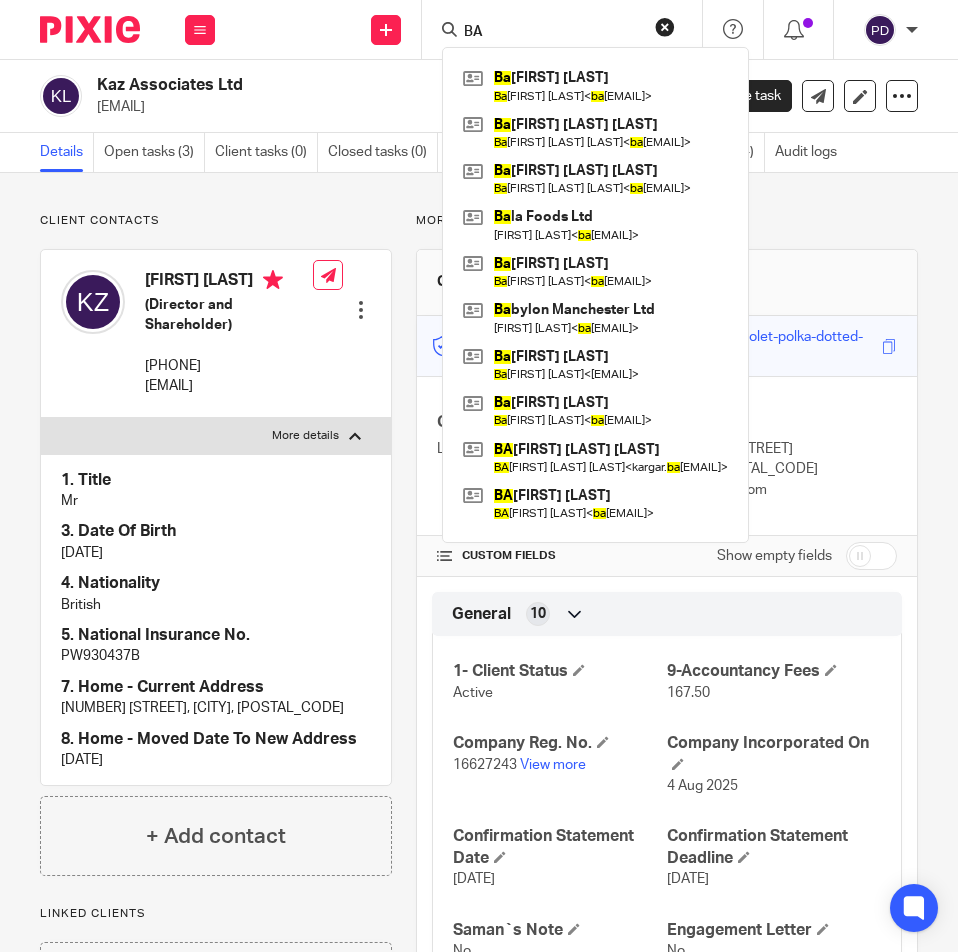 type on "B" 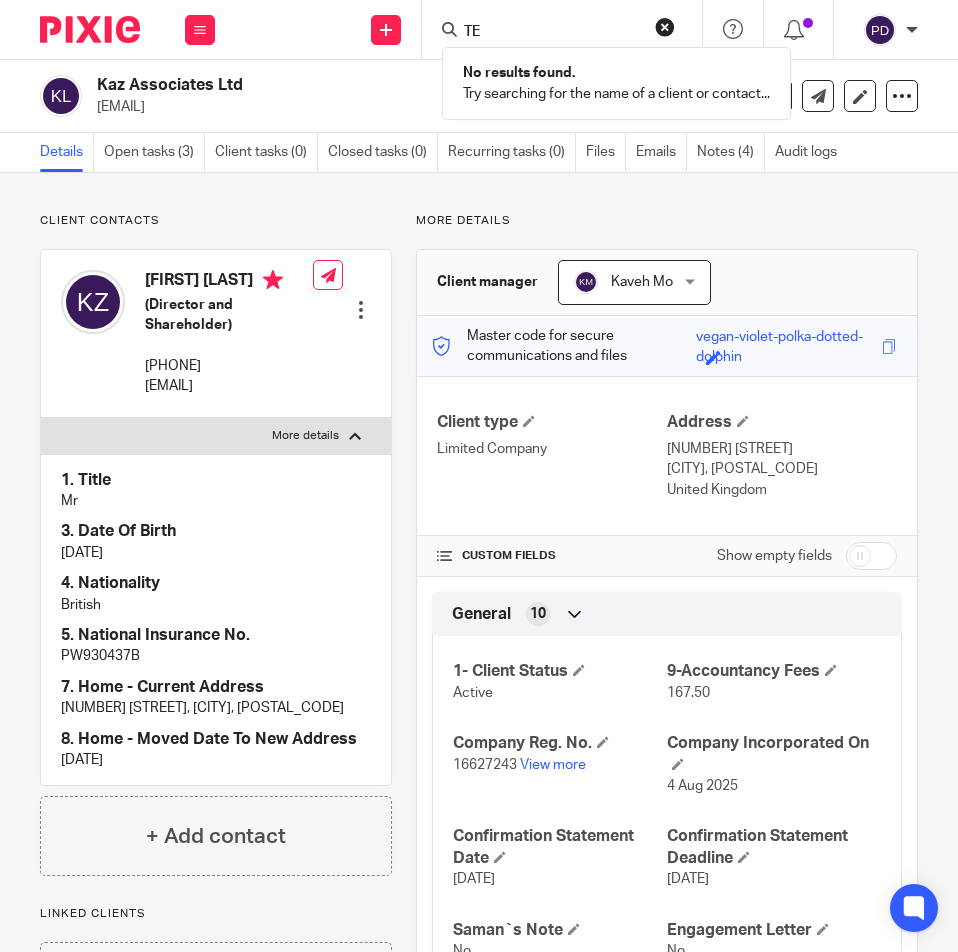 type on "T" 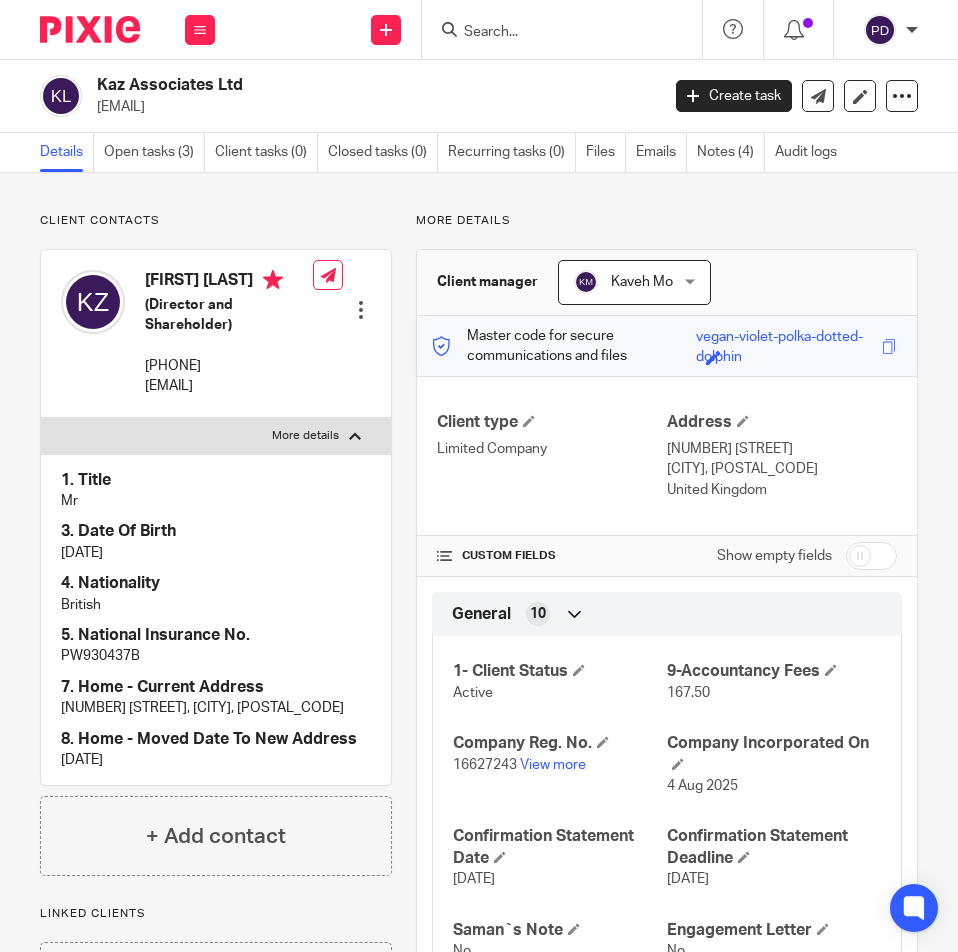 type 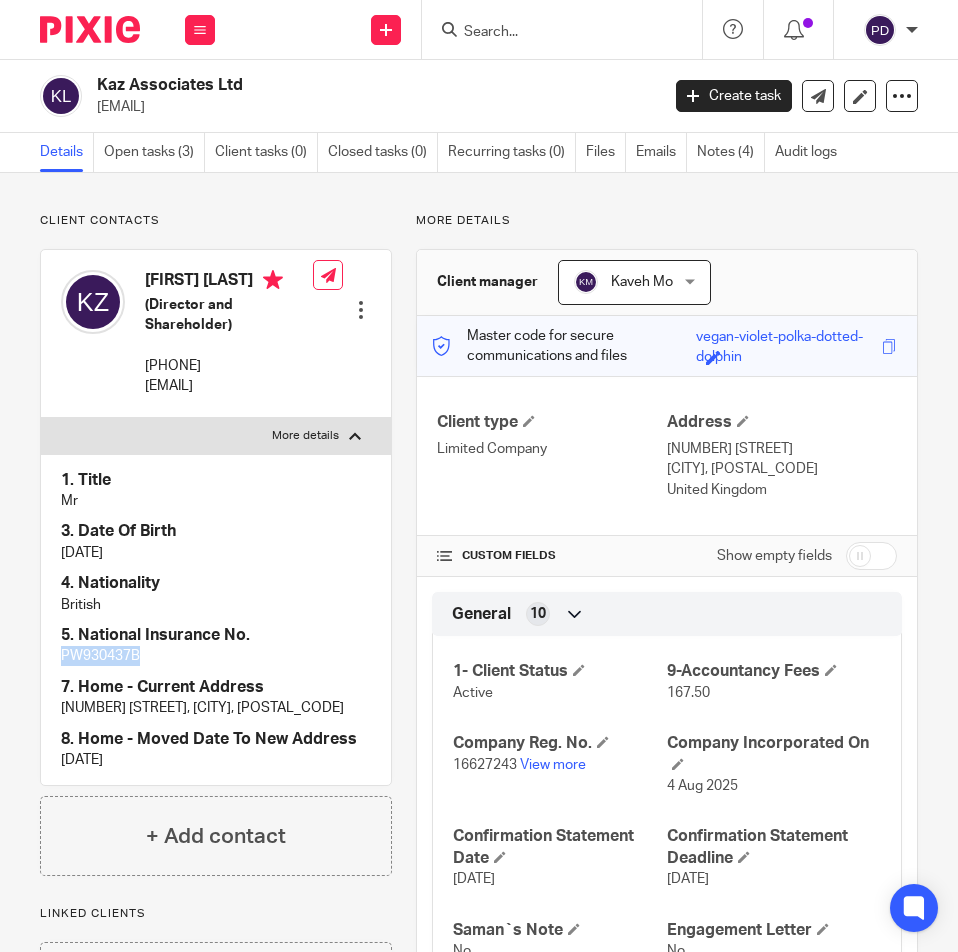 click on "PW930437B" at bounding box center (216, 656) 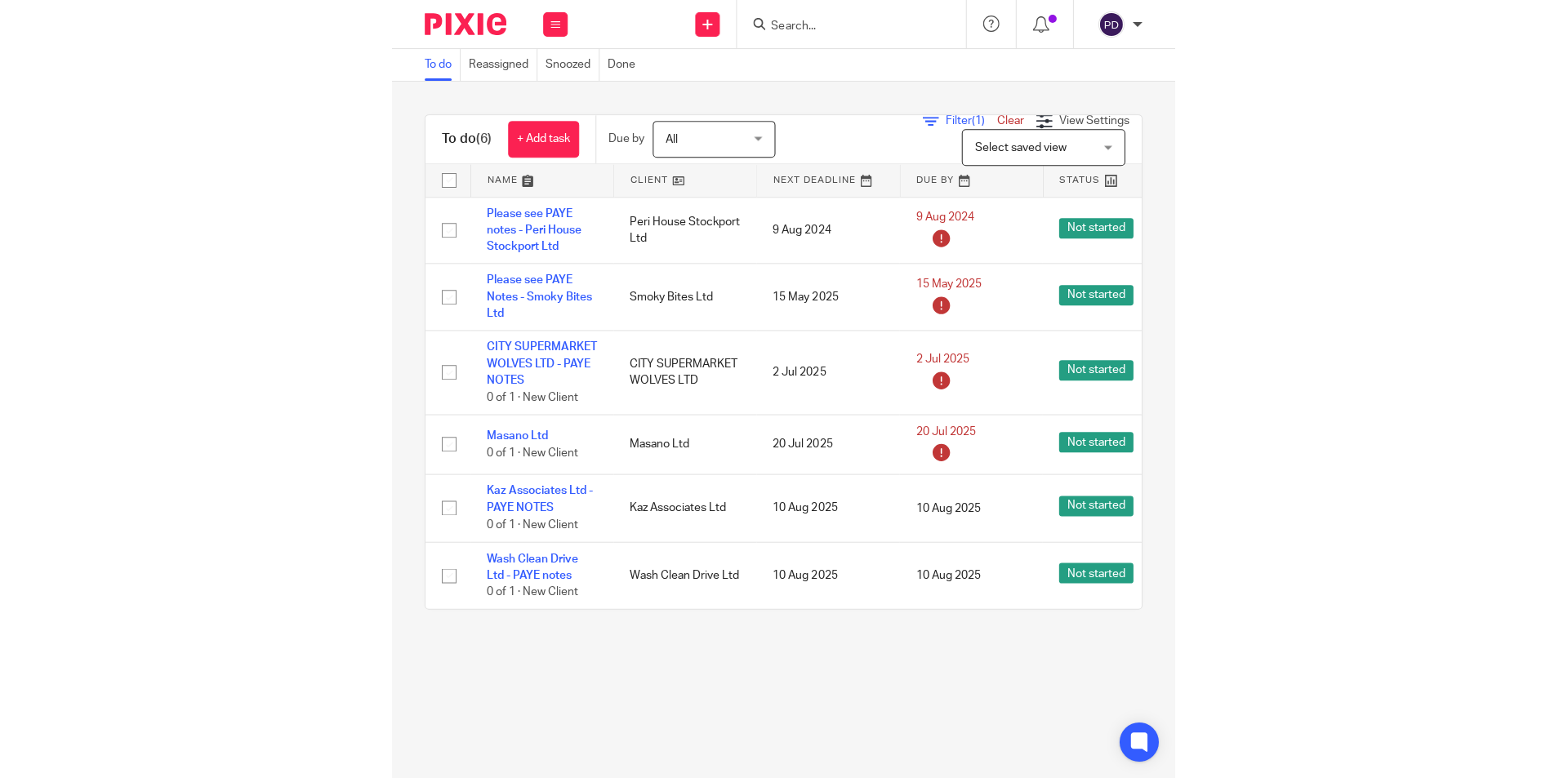 scroll, scrollTop: 0, scrollLeft: 0, axis: both 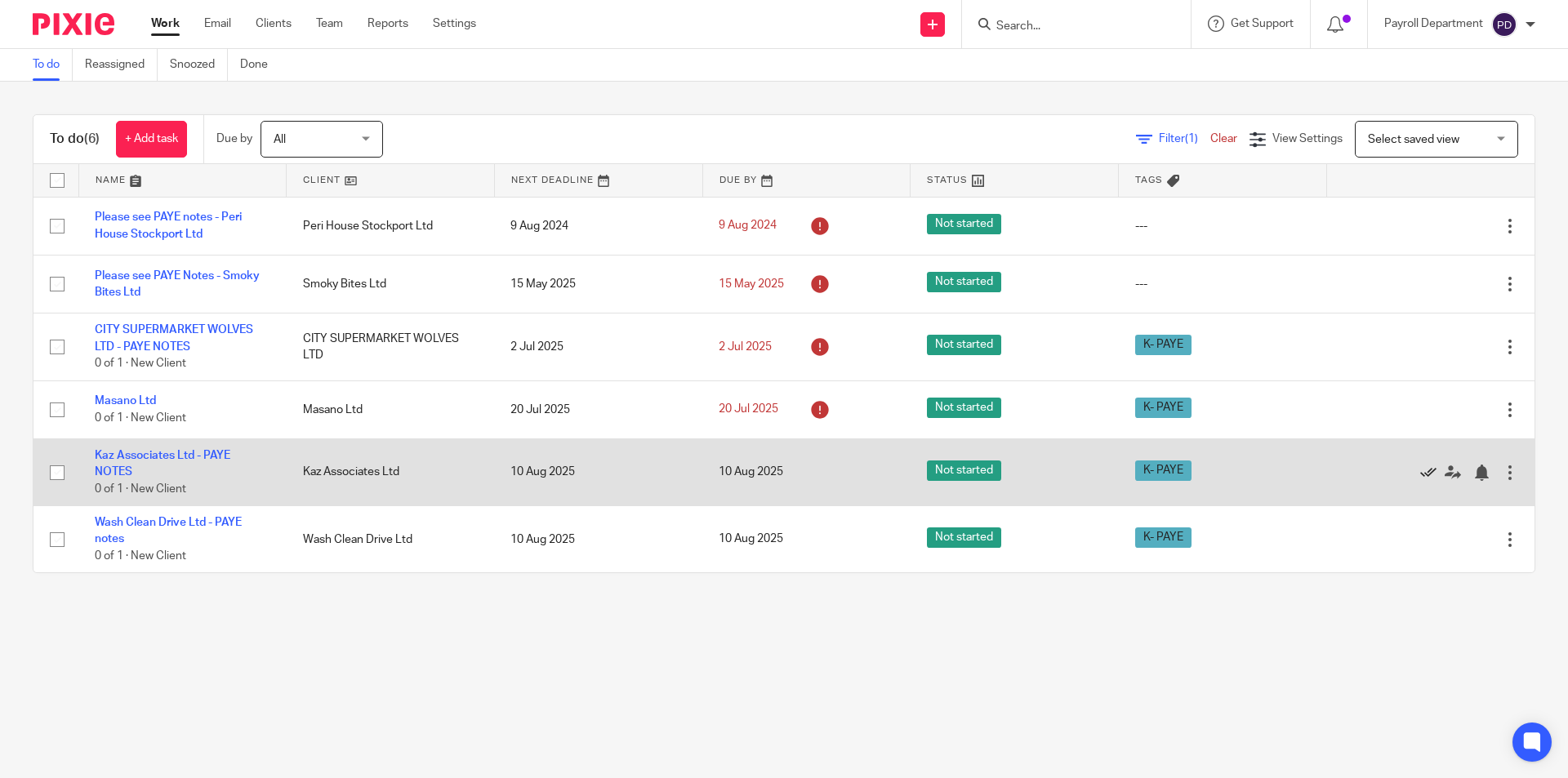 click at bounding box center [1428, 473] 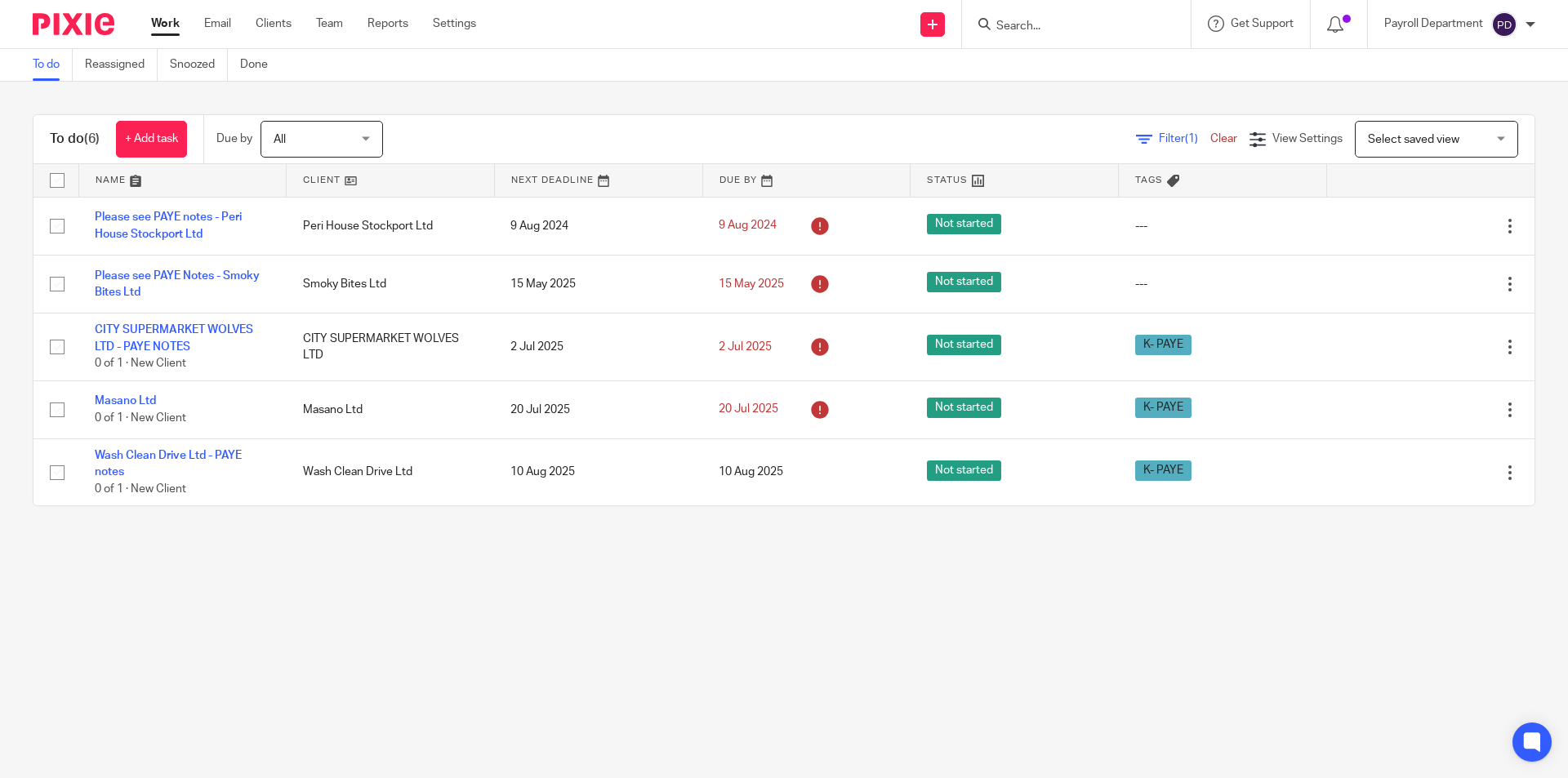 click on "To do
Reassigned
Snoozed
Done
To do
(6)   + Add task    Due by
All
All
Today
Tomorrow
This week
Next week
This month
Next month
All
all     Filter
(1) Clear     View Settings   View Settings     (1) Filters   Clear   Save     Manage saved views
Select saved view
Select saved view
Select saved view
Follow ups
Name     Client     Next Deadline     Due By     Status   Tags       Please see PAYE notes -  Peri House Stockport Ltd
Peri House Stockport Ltd
9 Aug 2024
9 Aug 2024
Not started
---" at bounding box center [784, 389] 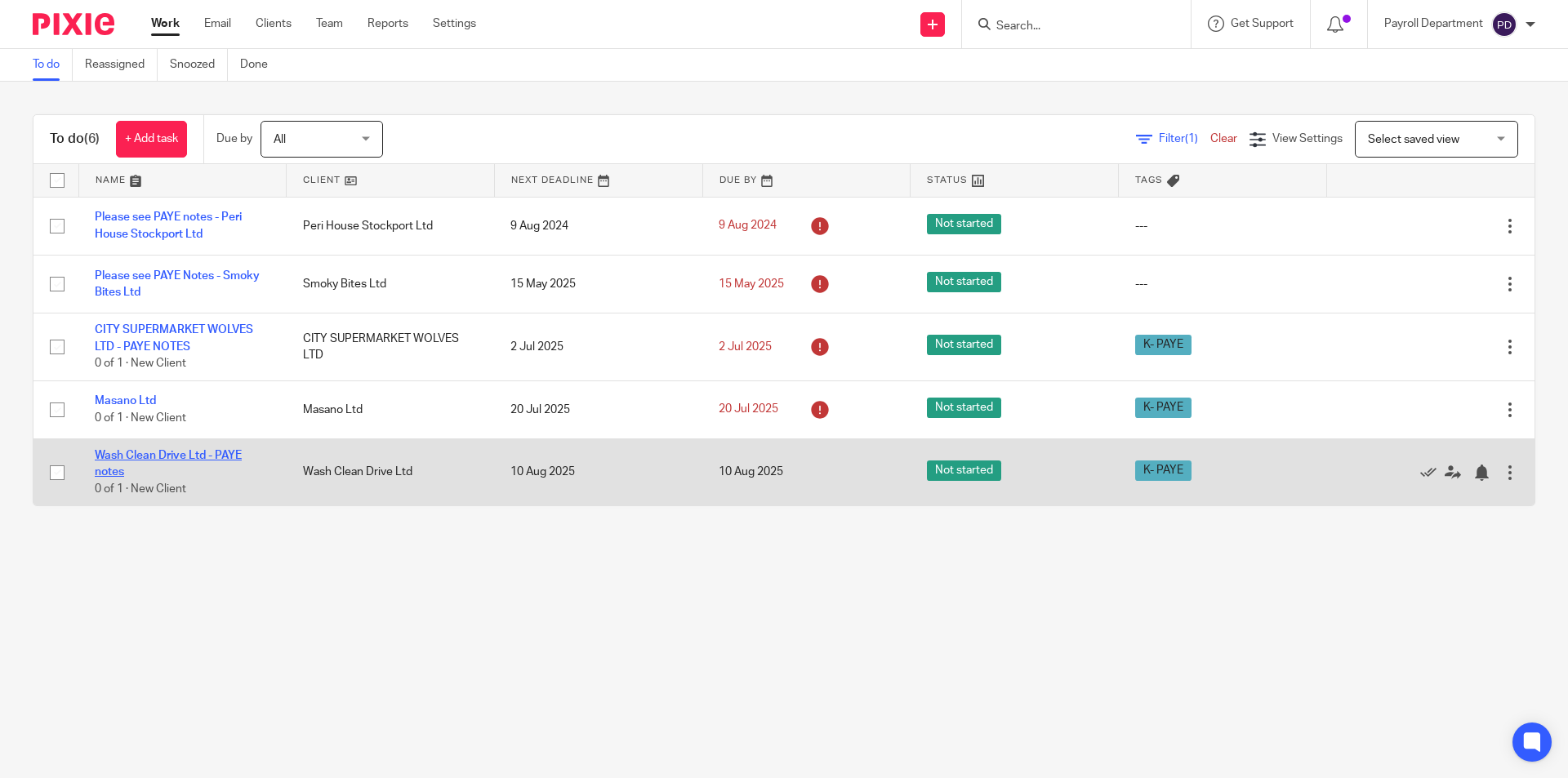 click on "Wash Clean Drive Ltd - PAYE notes" at bounding box center (168, 464) 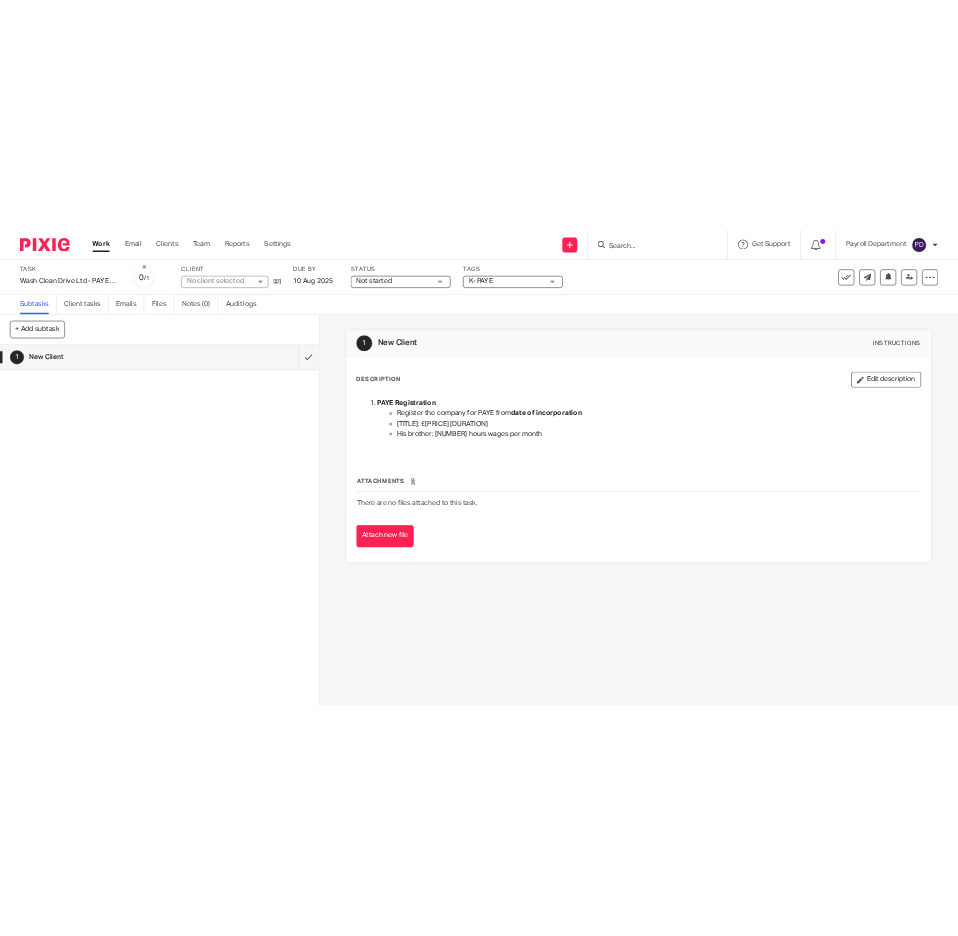 scroll, scrollTop: 0, scrollLeft: 0, axis: both 